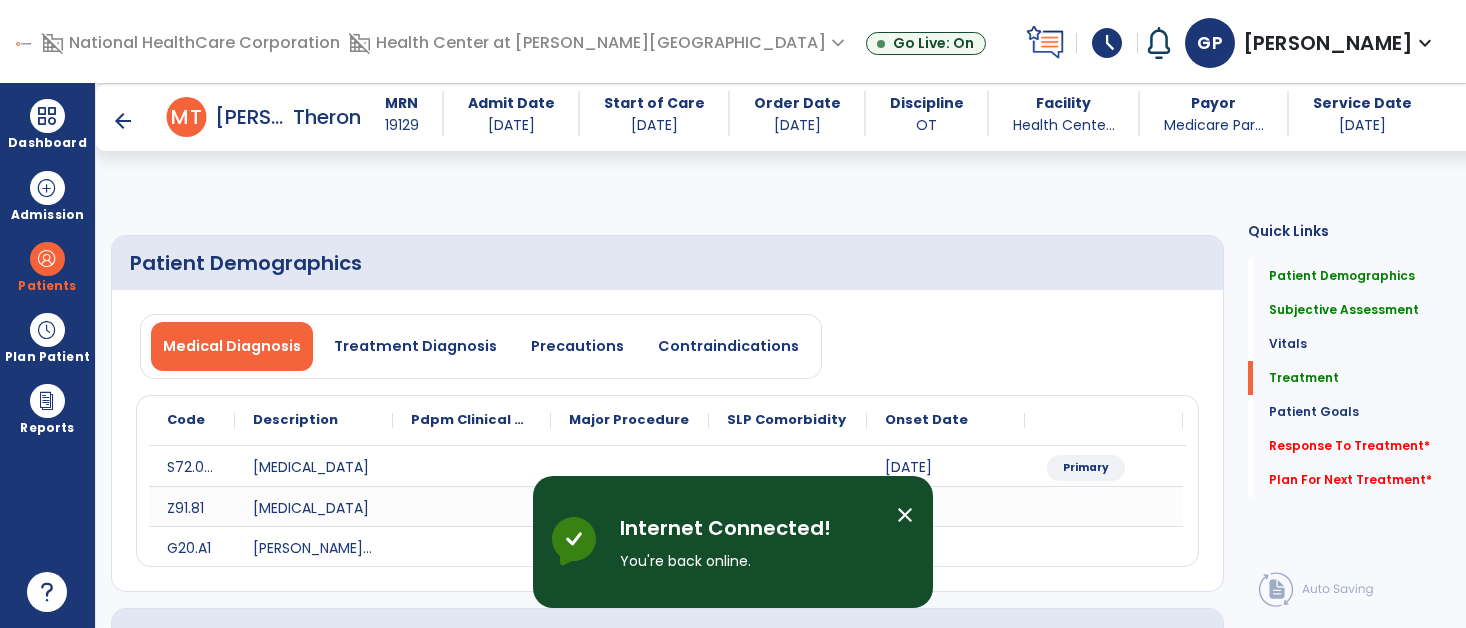 select on "*" 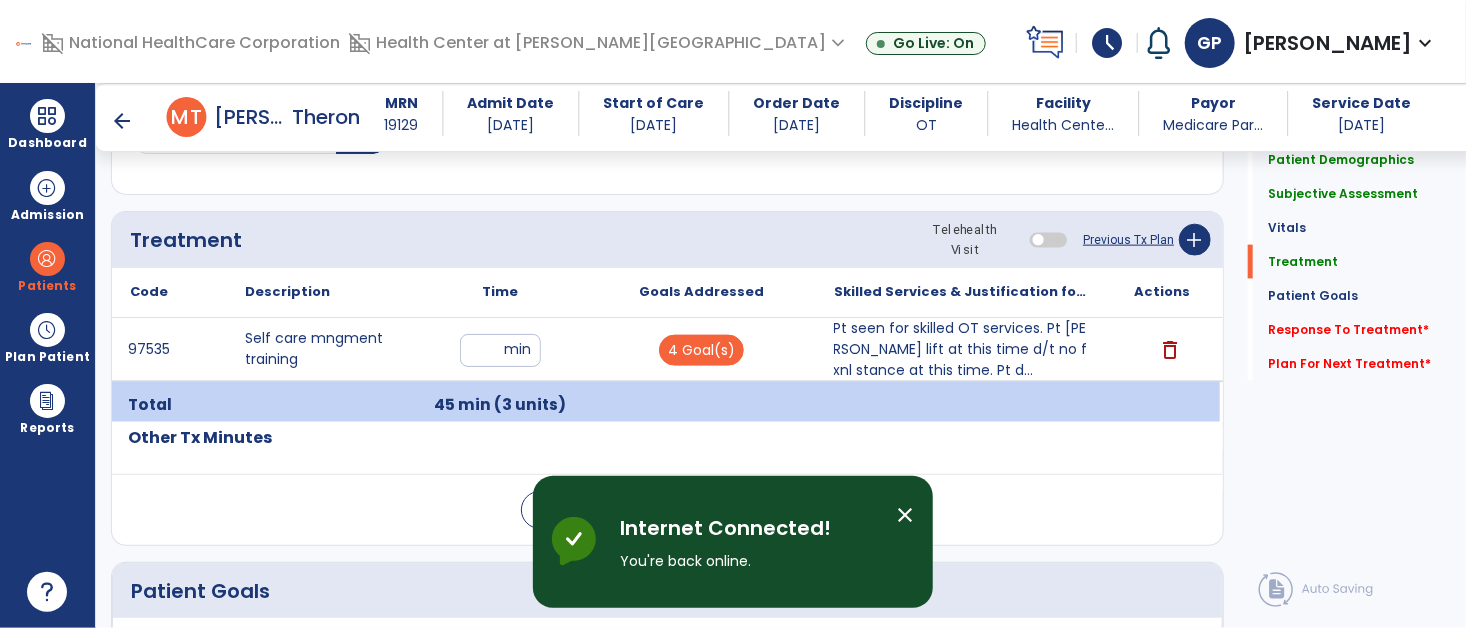 click on "Response To Treatment   *" 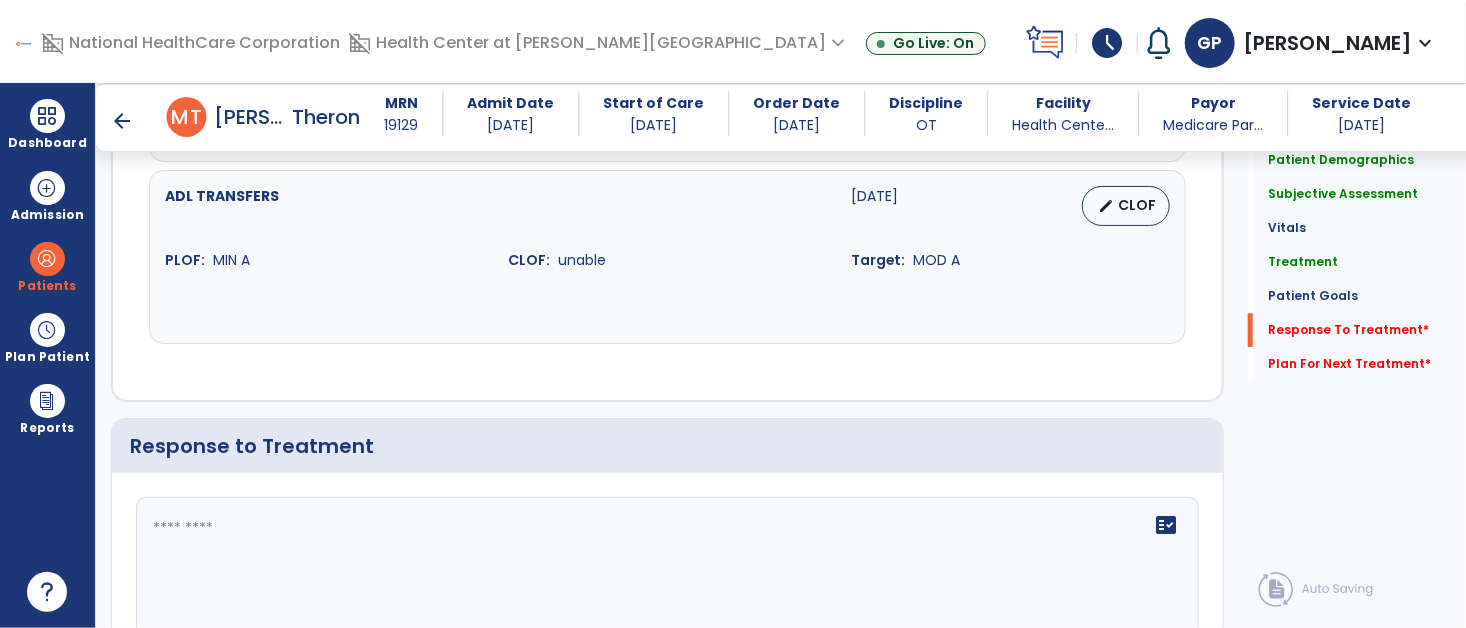 scroll, scrollTop: 2677, scrollLeft: 0, axis: vertical 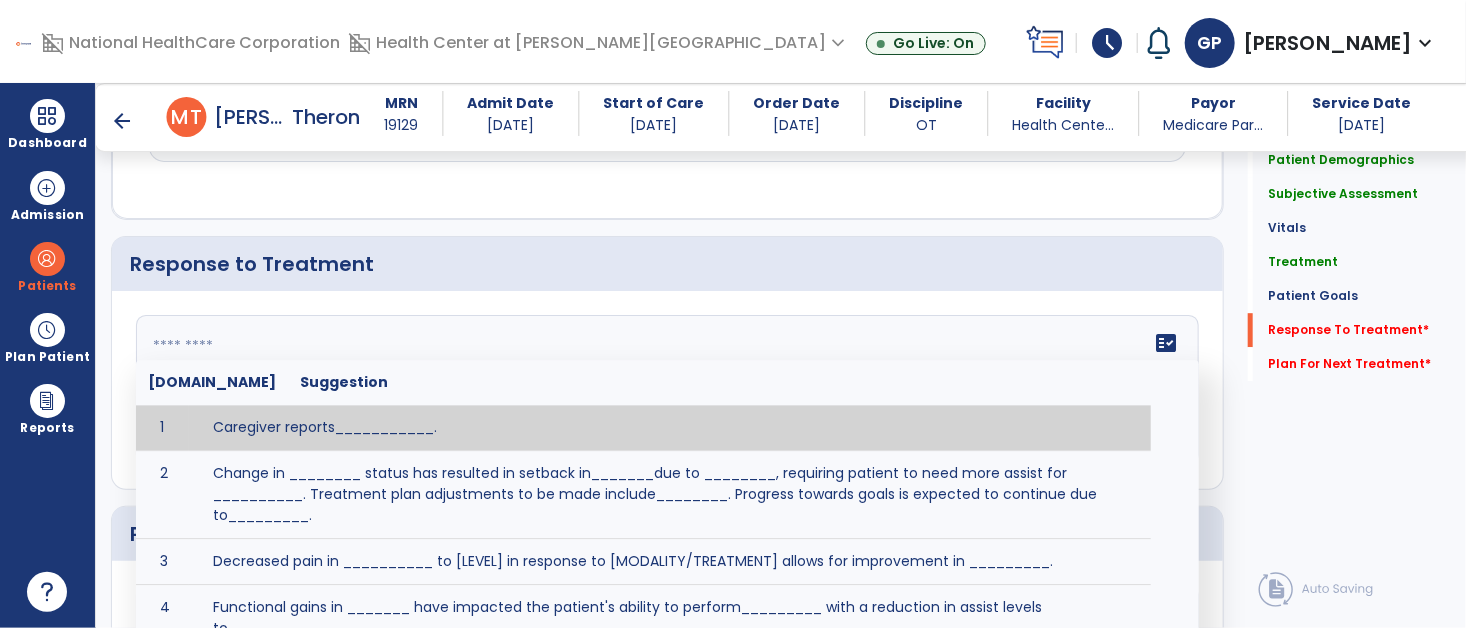 click on "fact_check  [DOMAIN_NAME] Suggestion 1 Caregiver reports___________. 2 Change in ________ status has resulted in setback in_______due to ________, requiring patient to need more assist for __________.   Treatment plan adjustments to be made include________.  Progress towards goals is expected to continue due to_________. 3 Decreased pain in __________ to [LEVEL] in response to [MODALITY/TREATMENT] allows for improvement in _________. 4 Functional gains in _______ have impacted the patient's ability to perform_________ with a reduction in assist levels to_________. 5 Functional progress this week has been significant due to__________. 6 Gains in ________ have improved the patient's ability to perform ______with decreased levels of assist to___________. 7 Improvement in ________allows patient to tolerate higher levels of challenges in_________. 8 Pain in [AREA] has decreased to [LEVEL] in response to [TREATMENT/MODALITY], allowing fore ease in completing__________. 9 10 11 12 13 14 15 16 17 18 19 20 21" 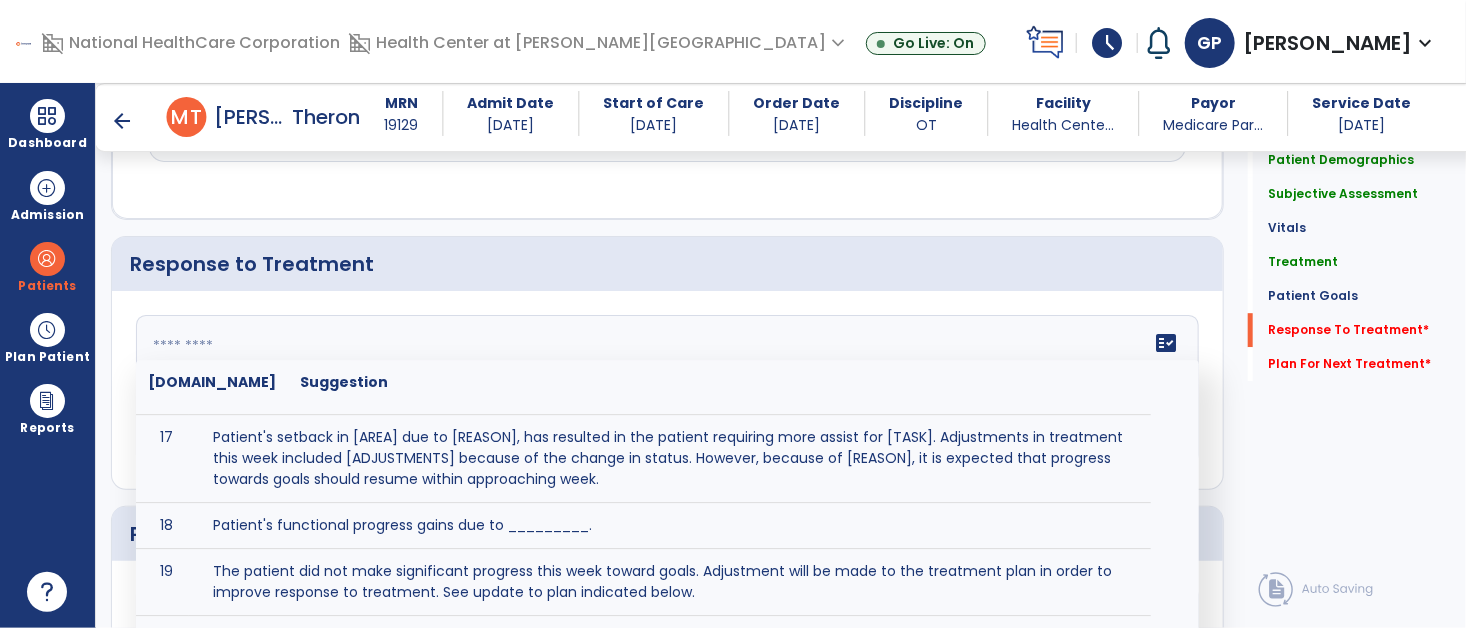 scroll, scrollTop: 878, scrollLeft: 0, axis: vertical 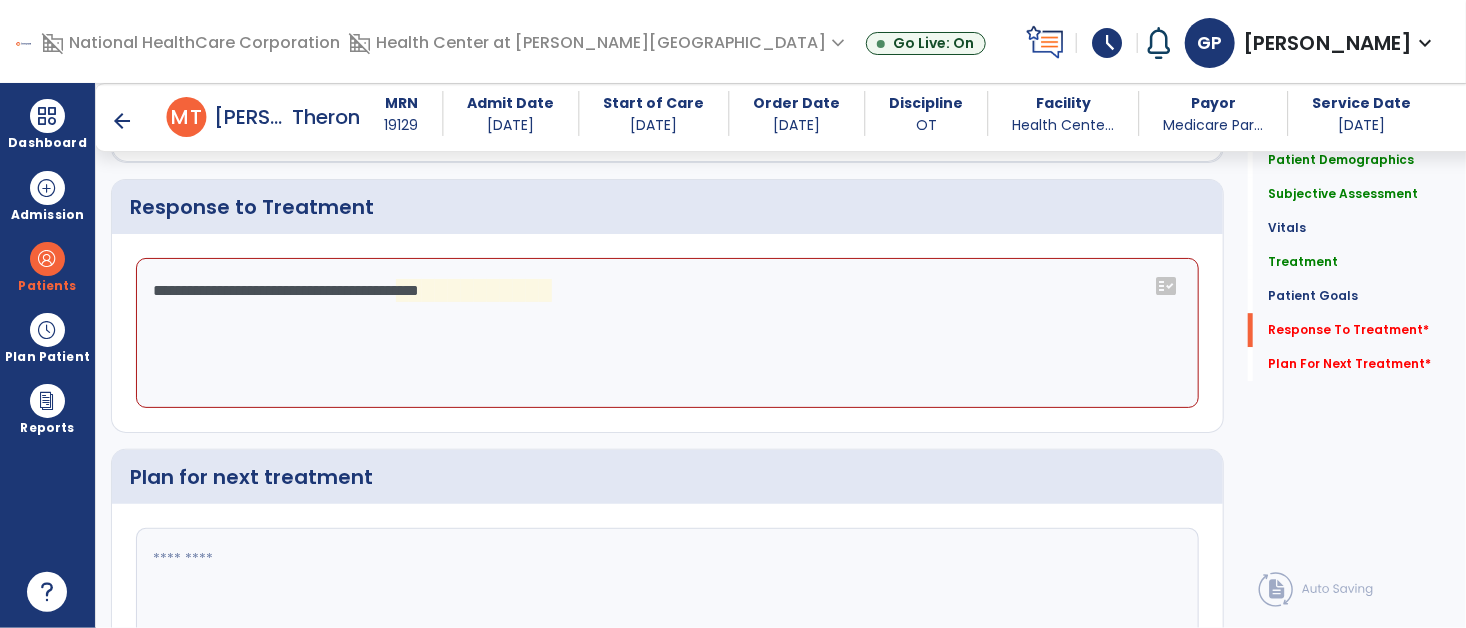 click on "**********" 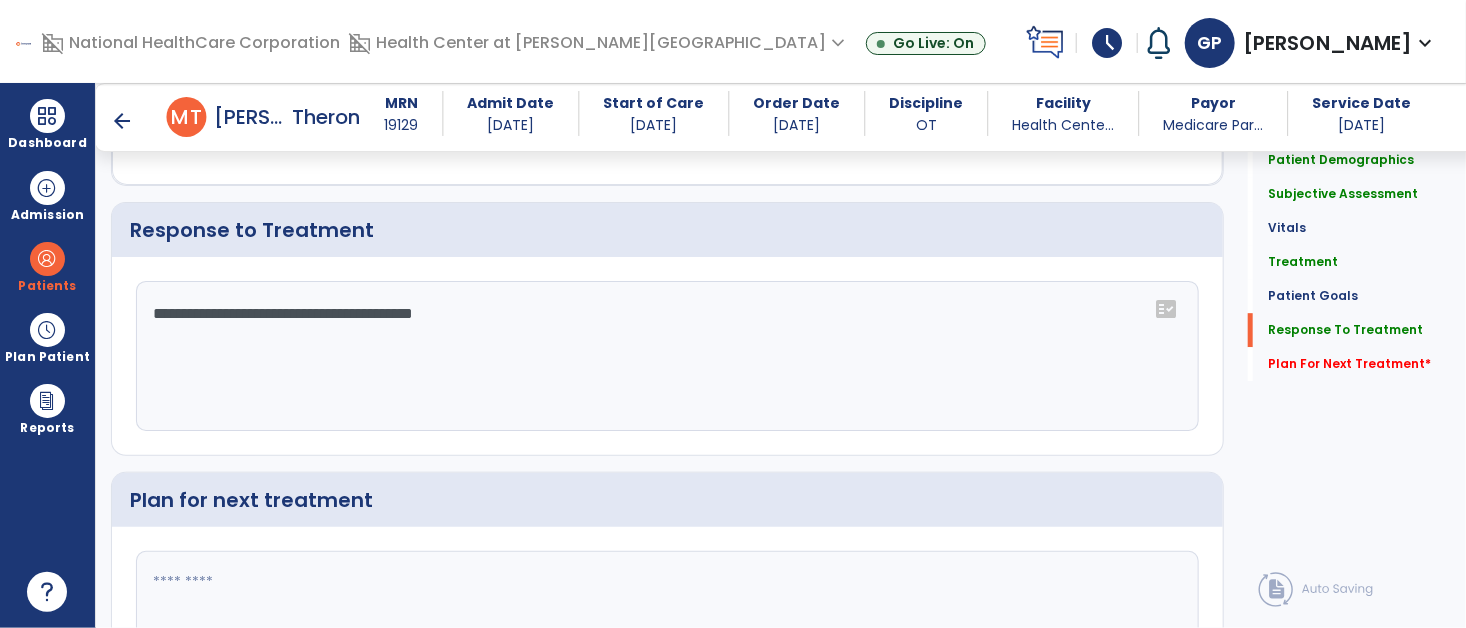 scroll, scrollTop: 2735, scrollLeft: 0, axis: vertical 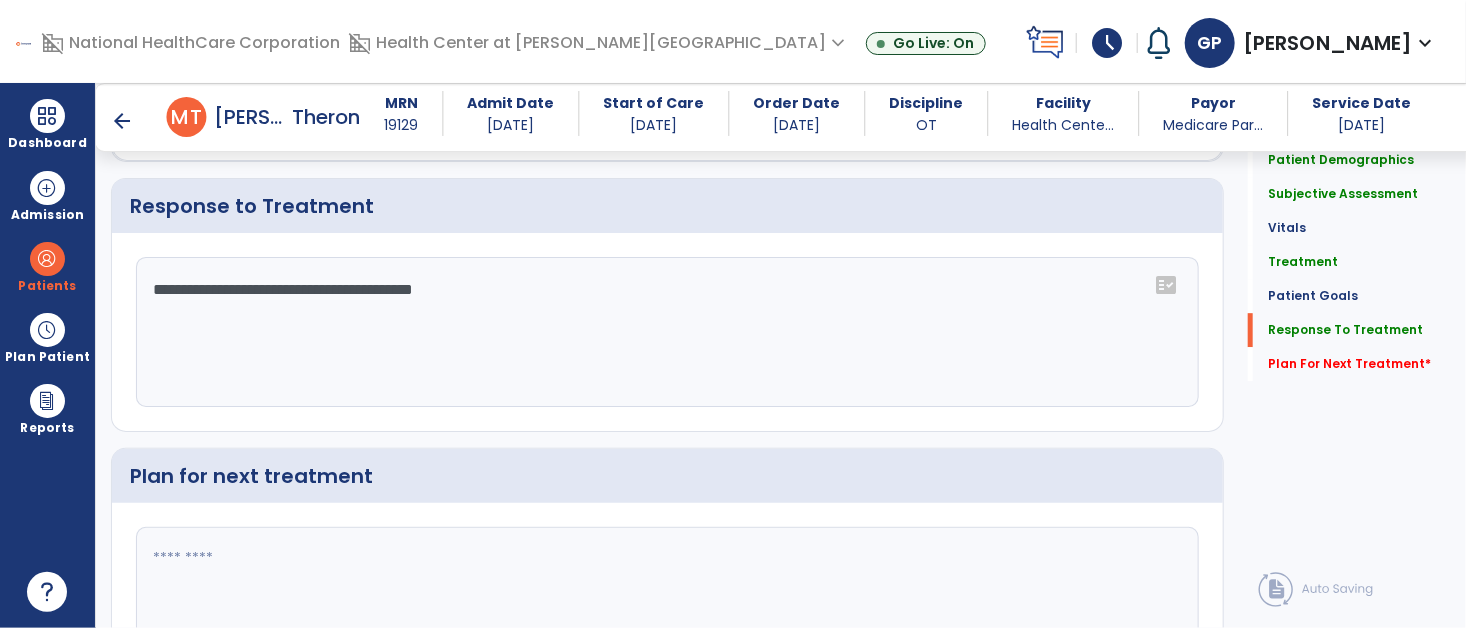 type on "**********" 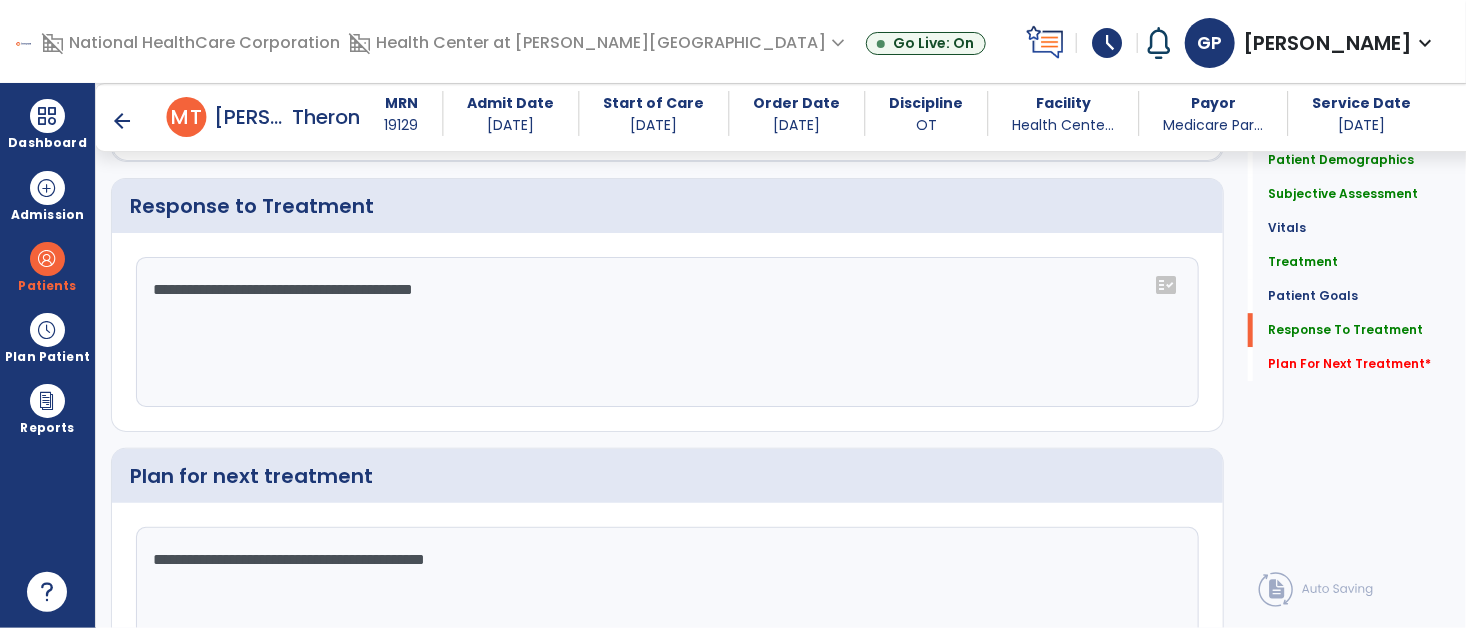 type on "**********" 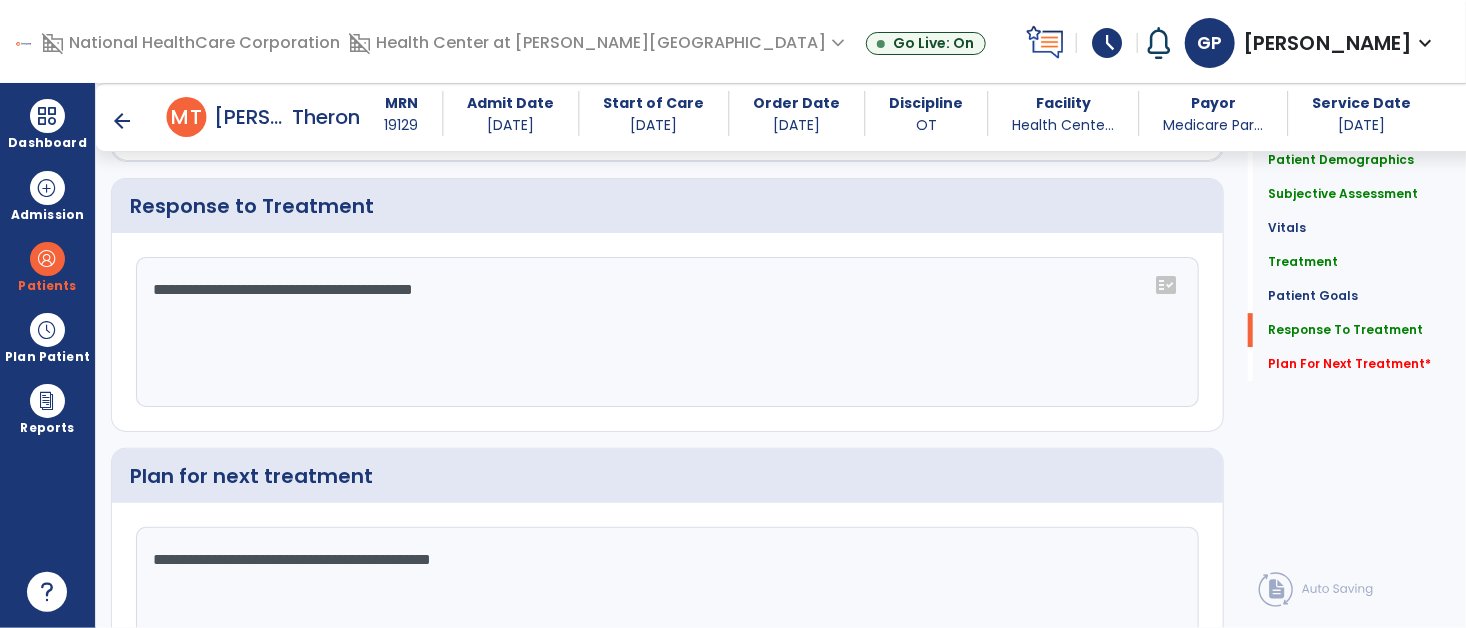 click on "arrow_back" at bounding box center (123, 121) 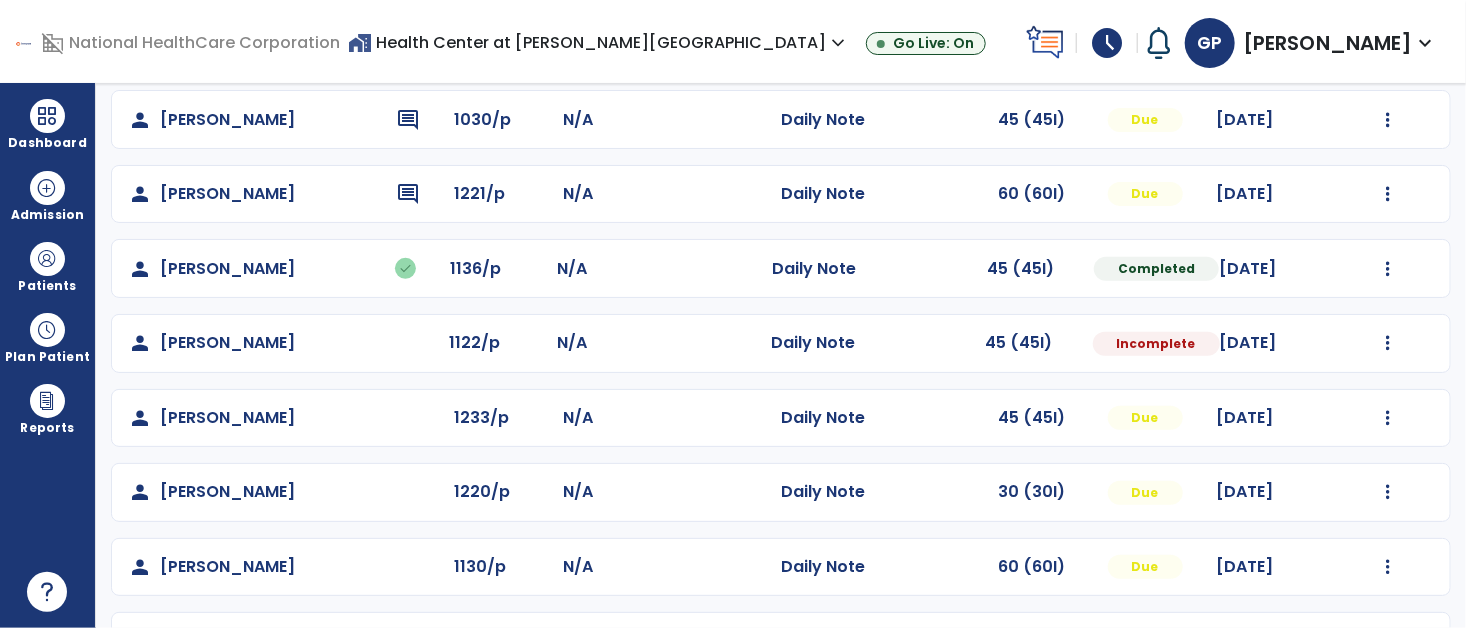 scroll, scrollTop: 320, scrollLeft: 0, axis: vertical 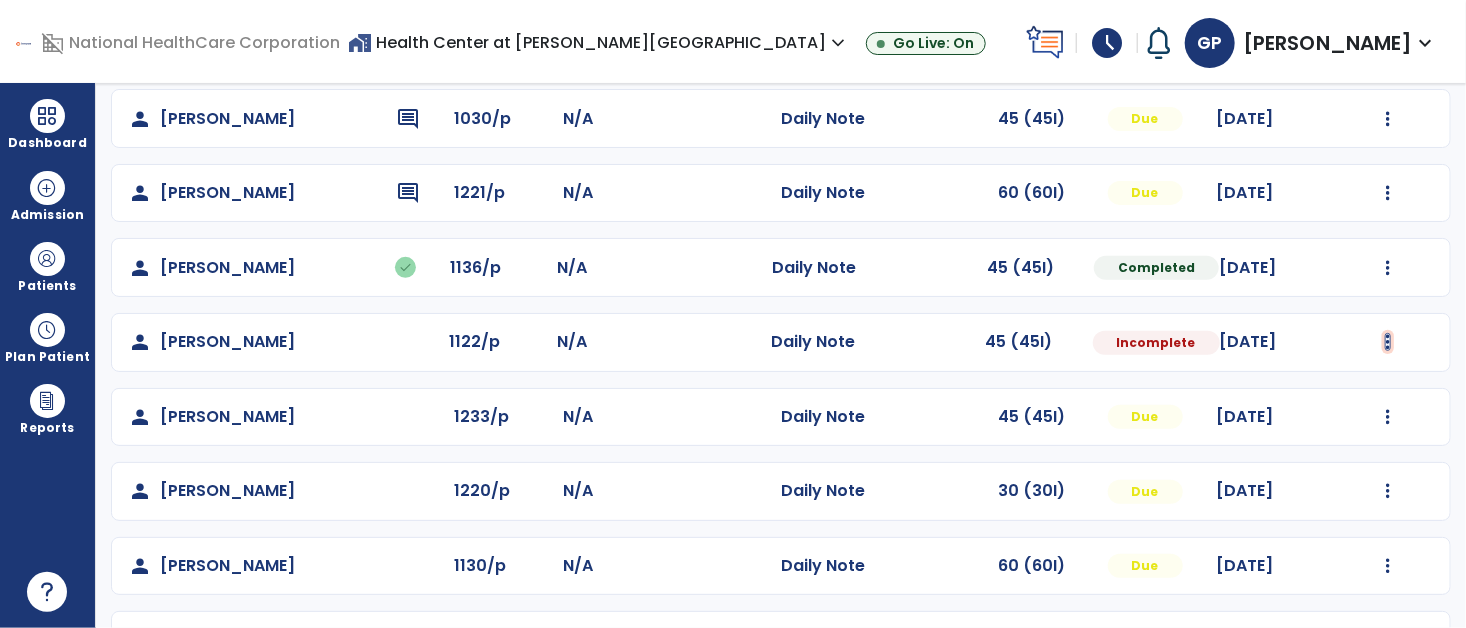 click at bounding box center [1388, -31] 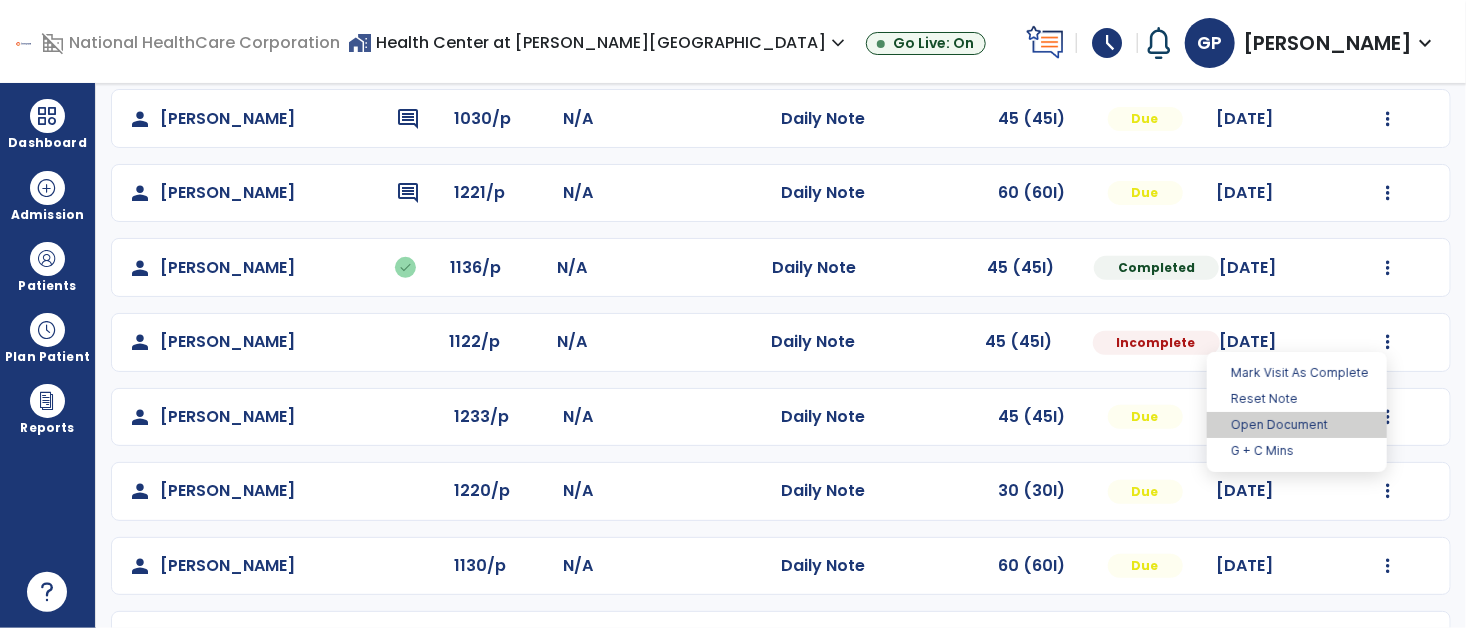 click on "Open Document" at bounding box center (1297, 425) 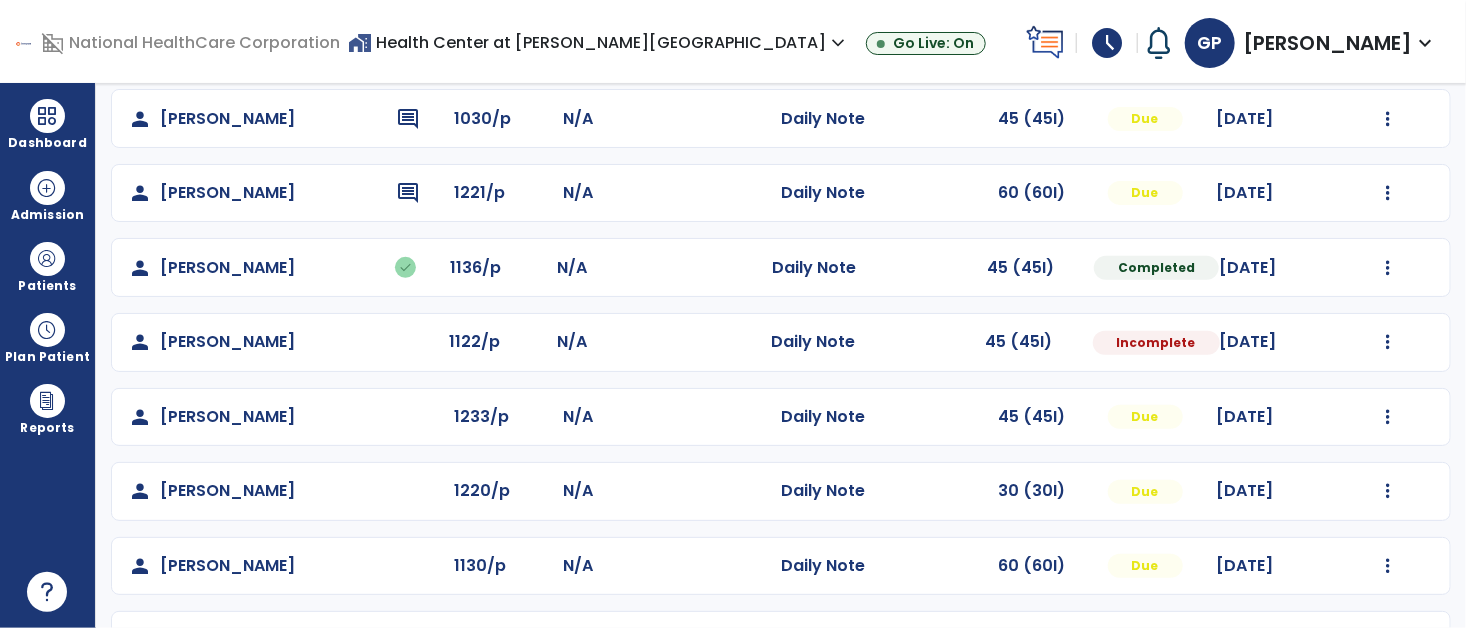 select on "*" 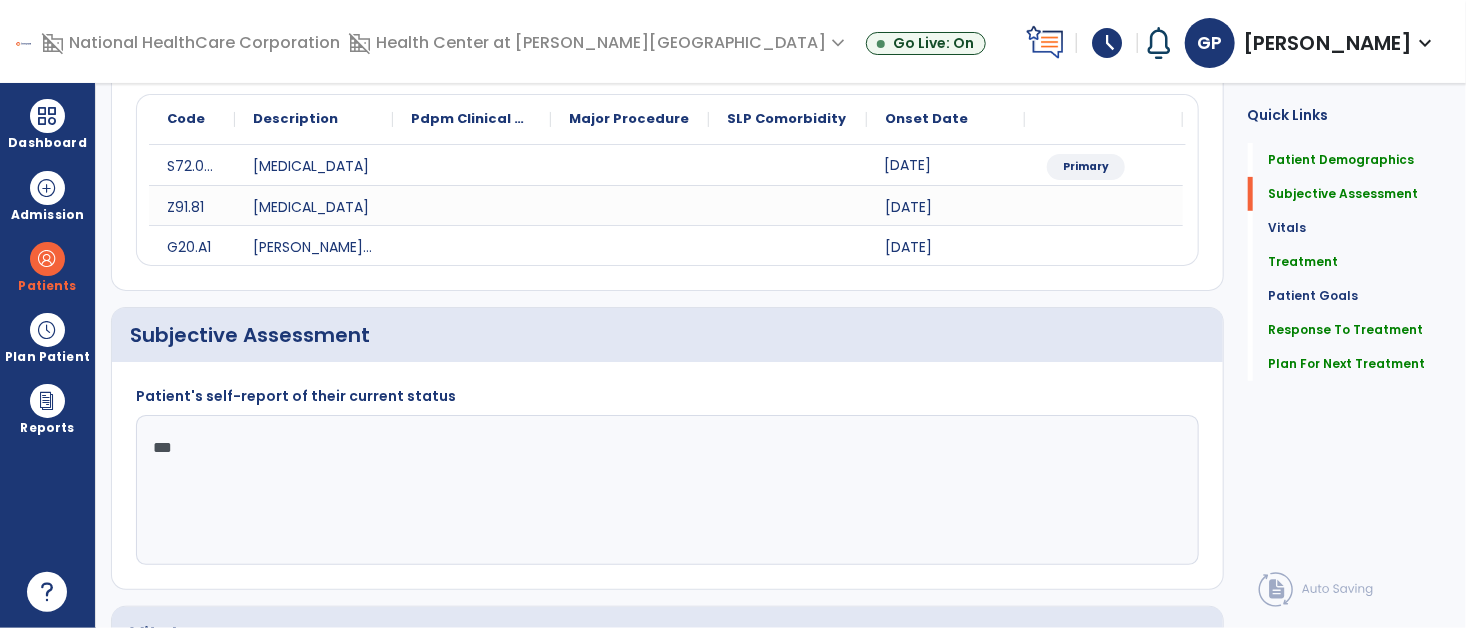 click on "[DATE]" 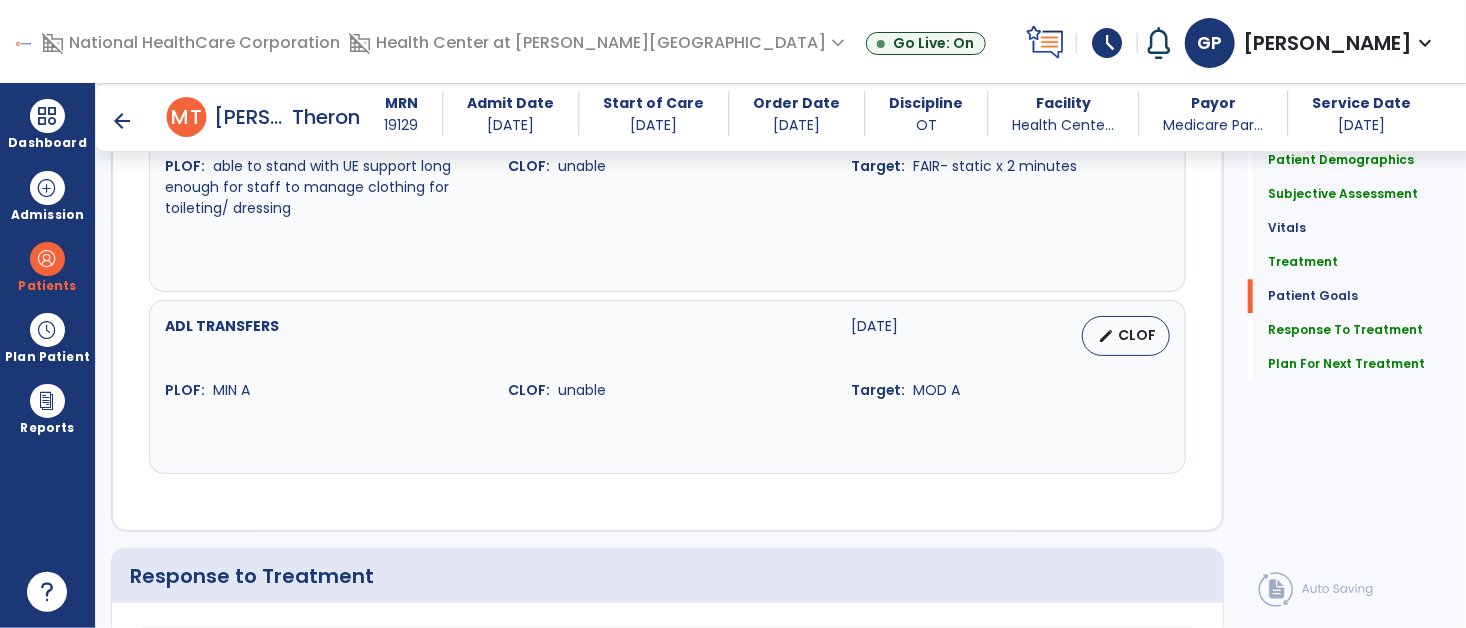 scroll, scrollTop: 2865, scrollLeft: 0, axis: vertical 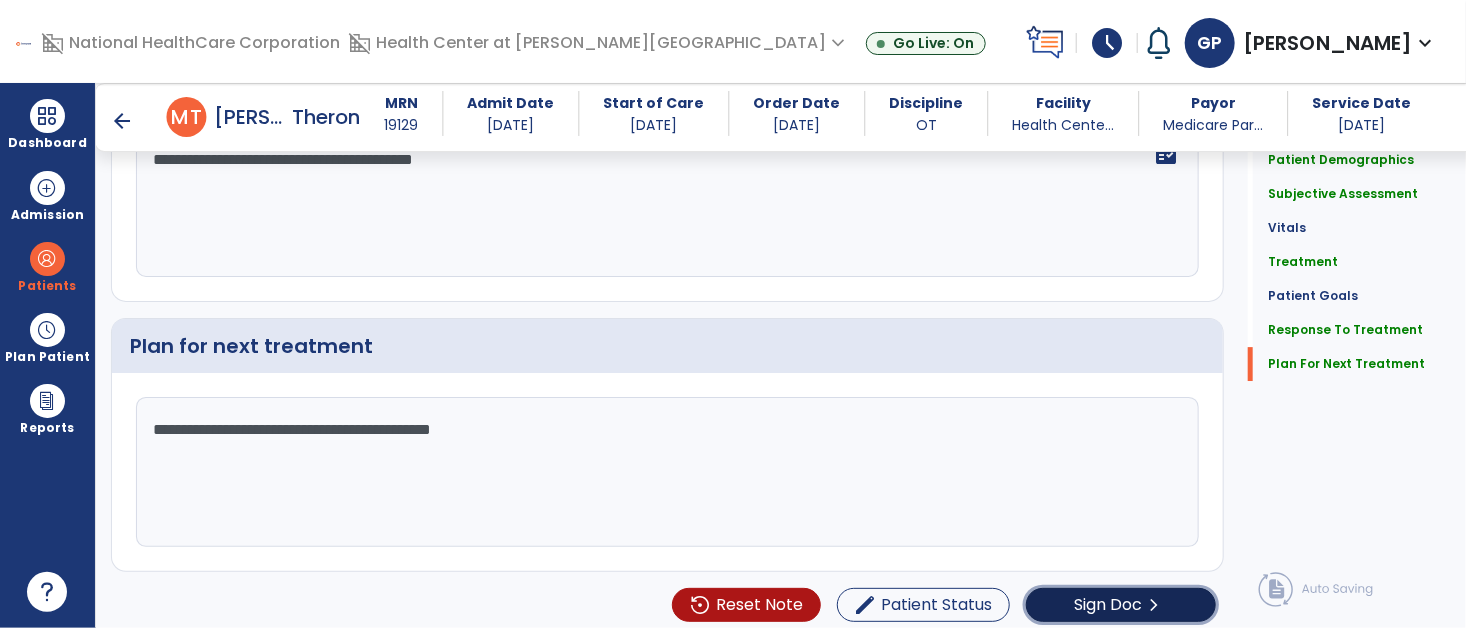 click on "Sign Doc" 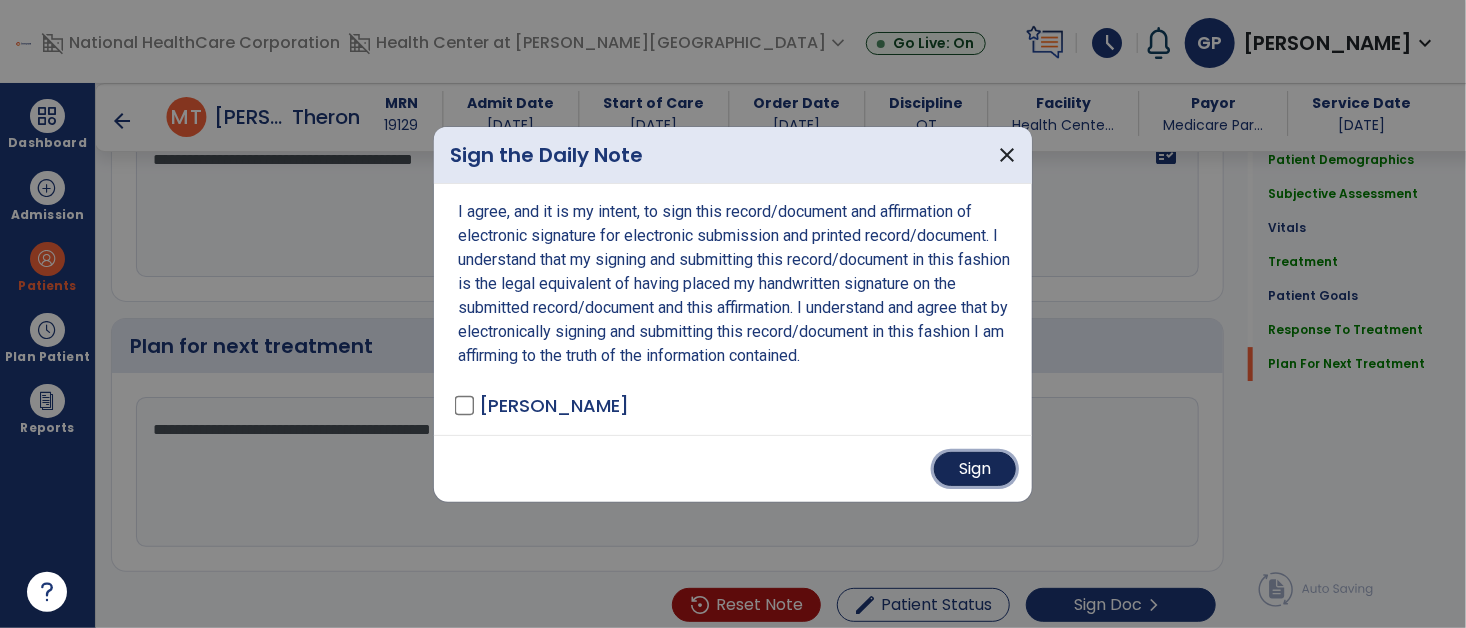 click on "Sign" at bounding box center [975, 469] 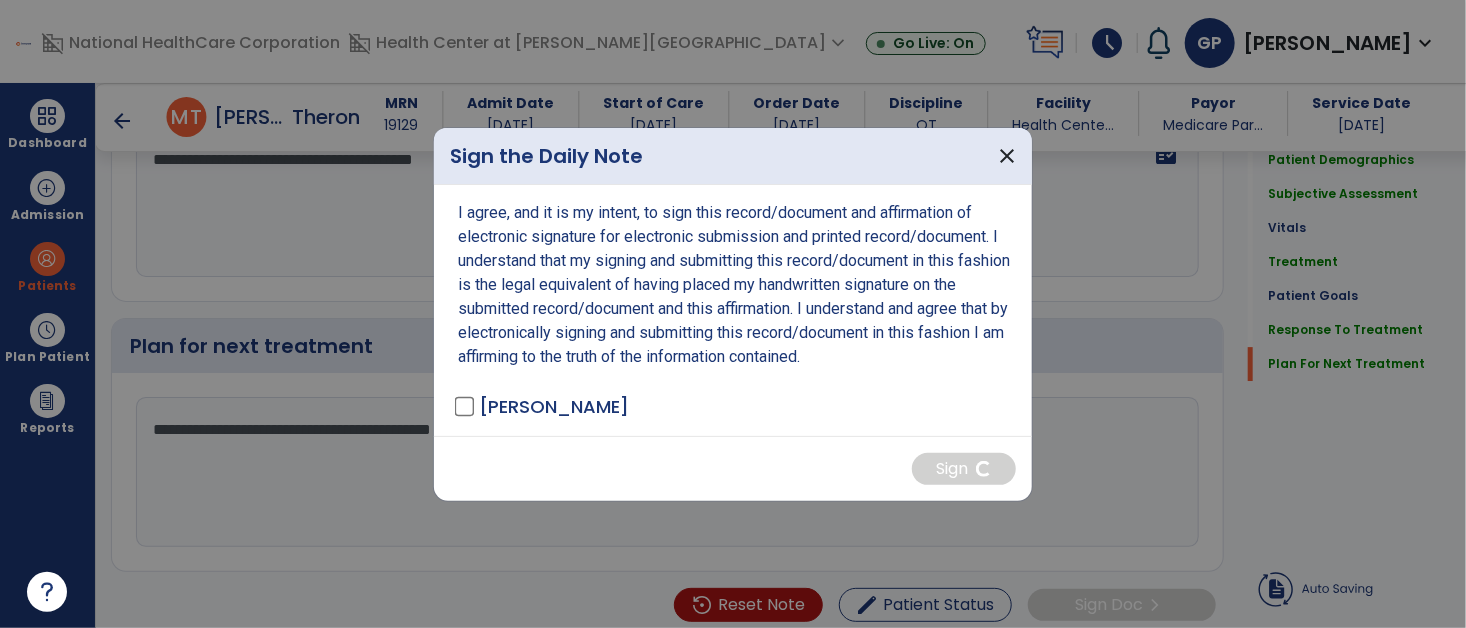 click at bounding box center [733, 314] 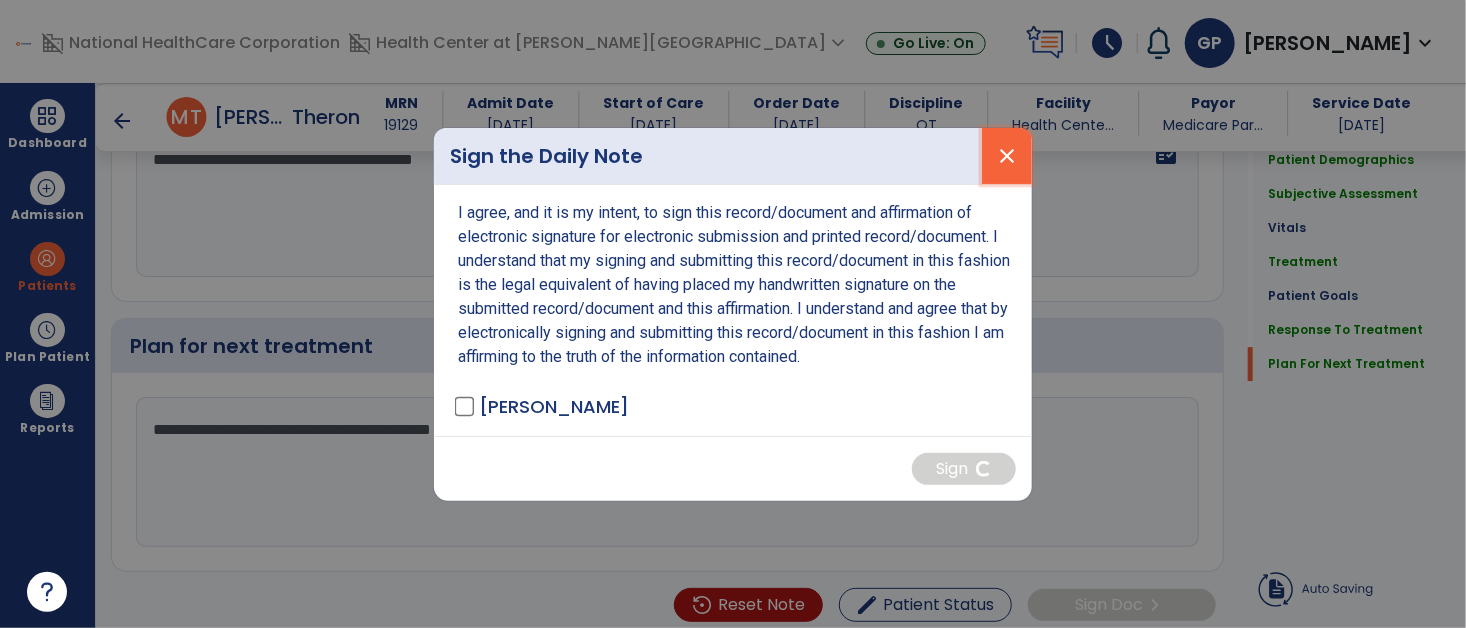 click on "close" at bounding box center (1007, 156) 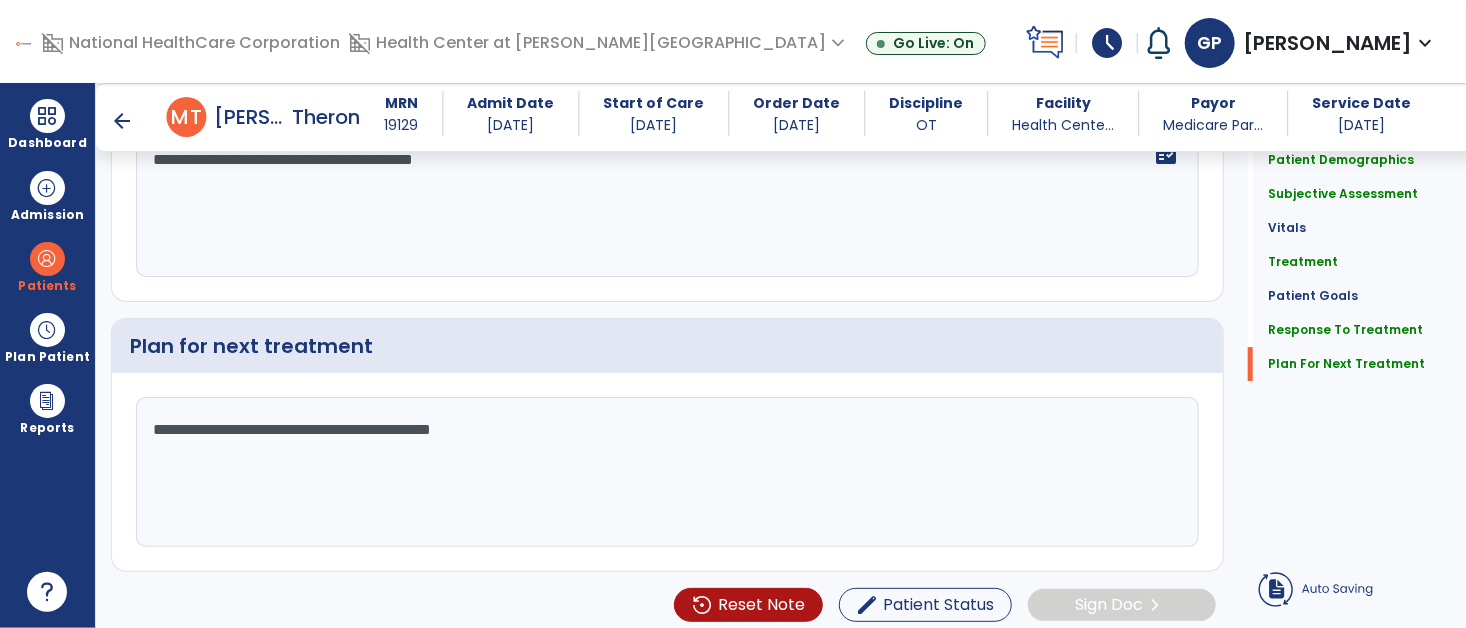 click on "arrow_back" at bounding box center (123, 121) 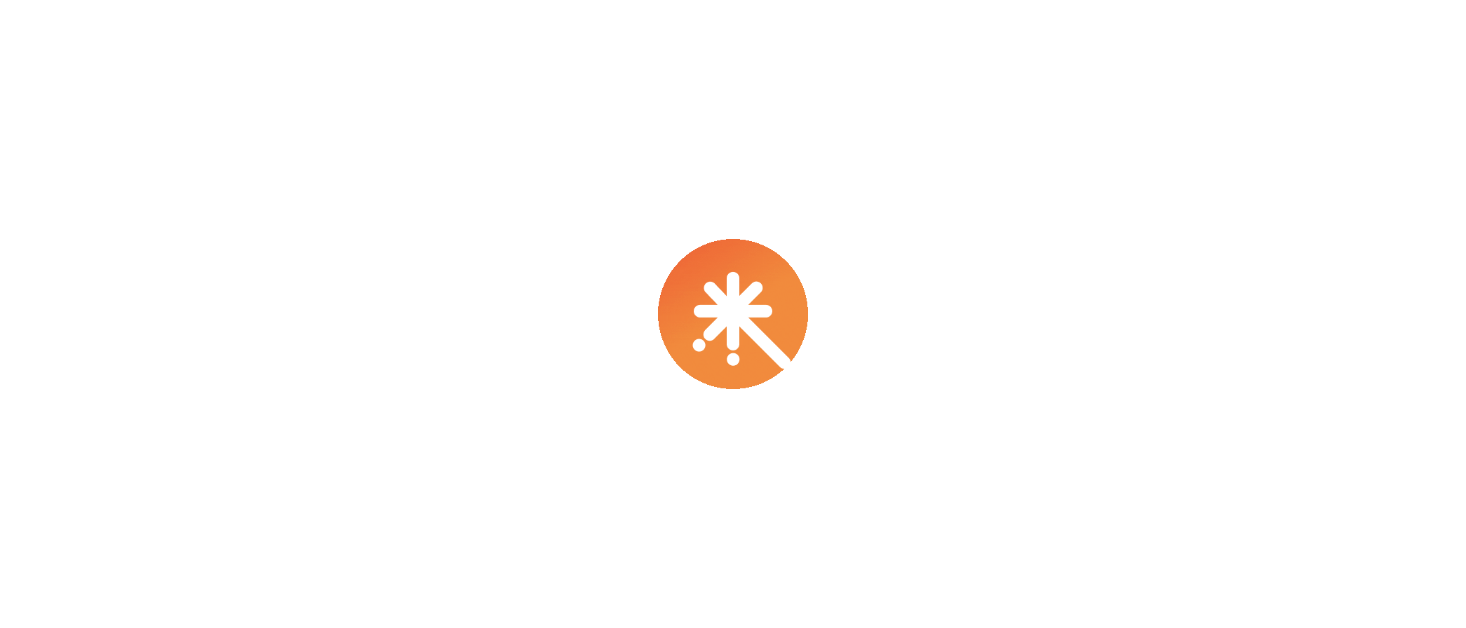 scroll, scrollTop: 0, scrollLeft: 0, axis: both 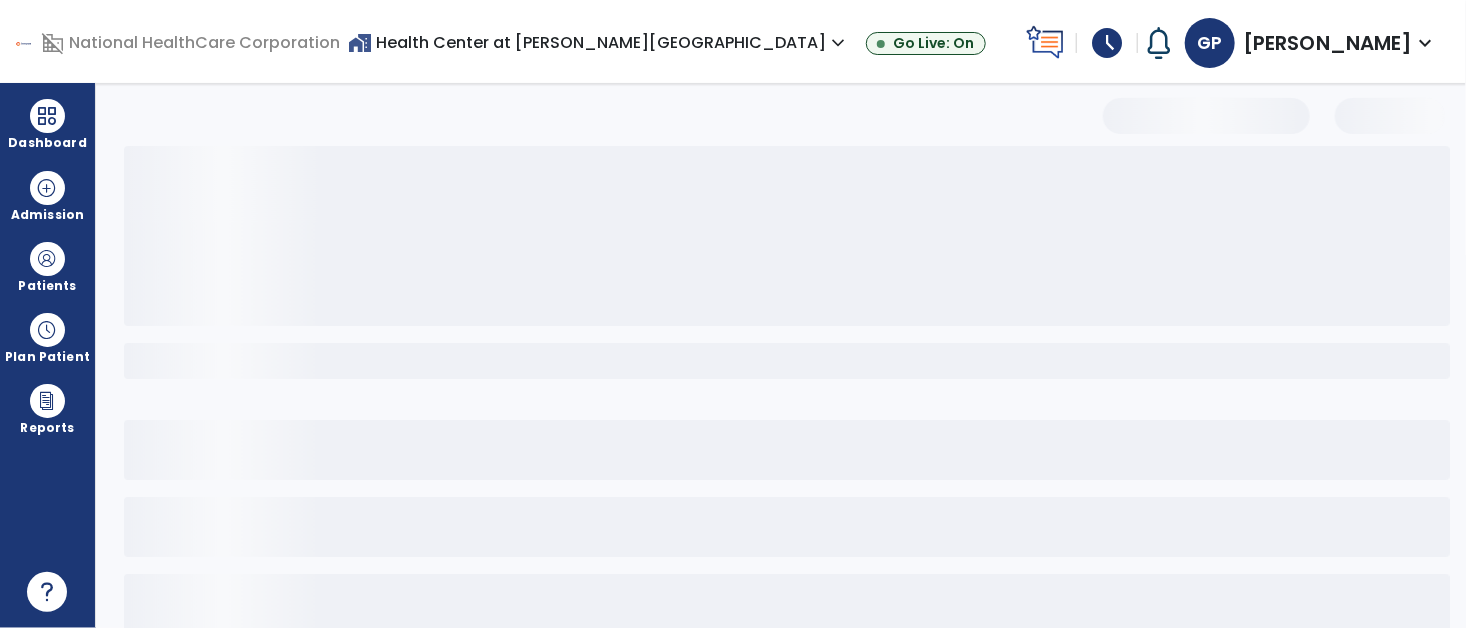 select on "*" 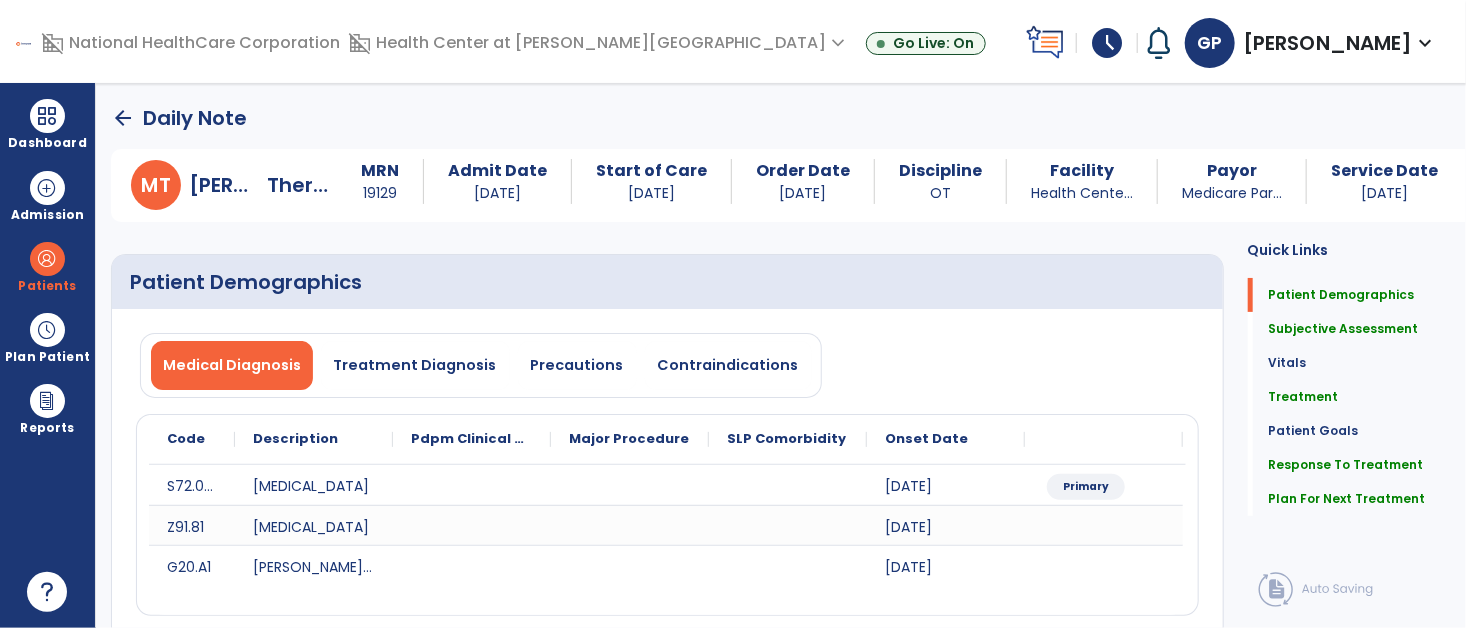click on "arrow_back" 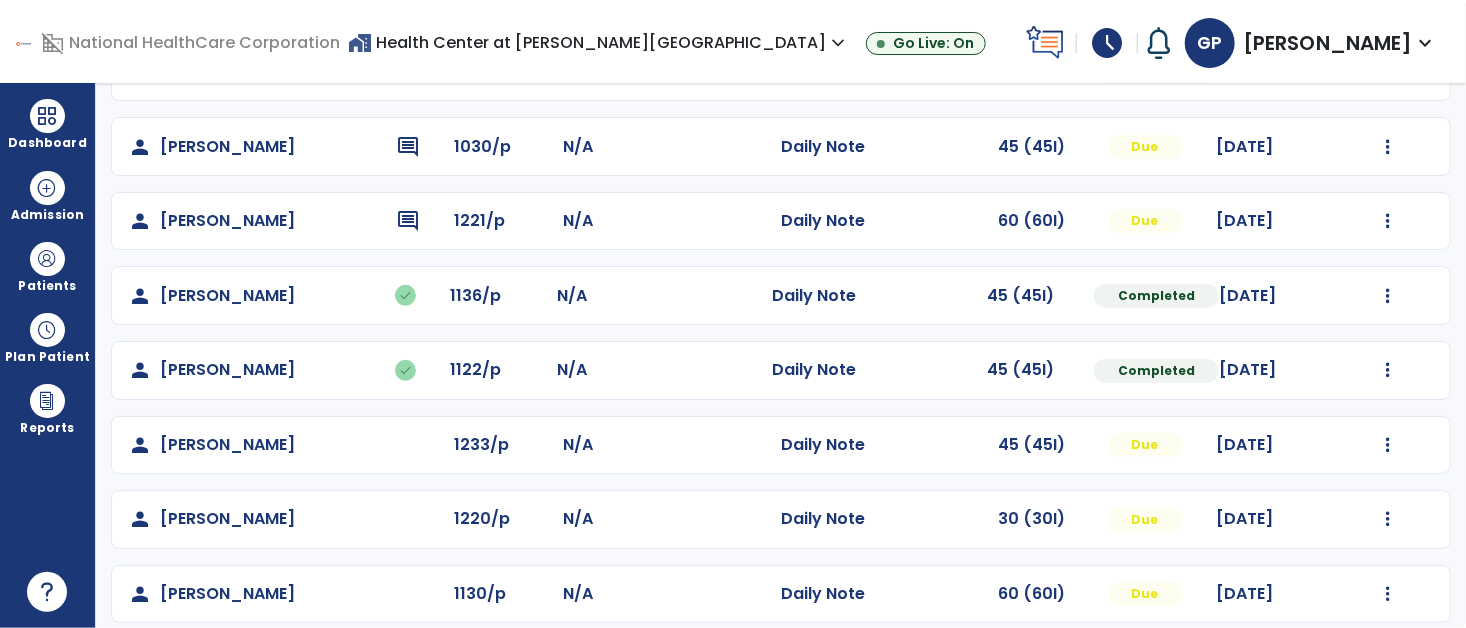 scroll, scrollTop: 296, scrollLeft: 0, axis: vertical 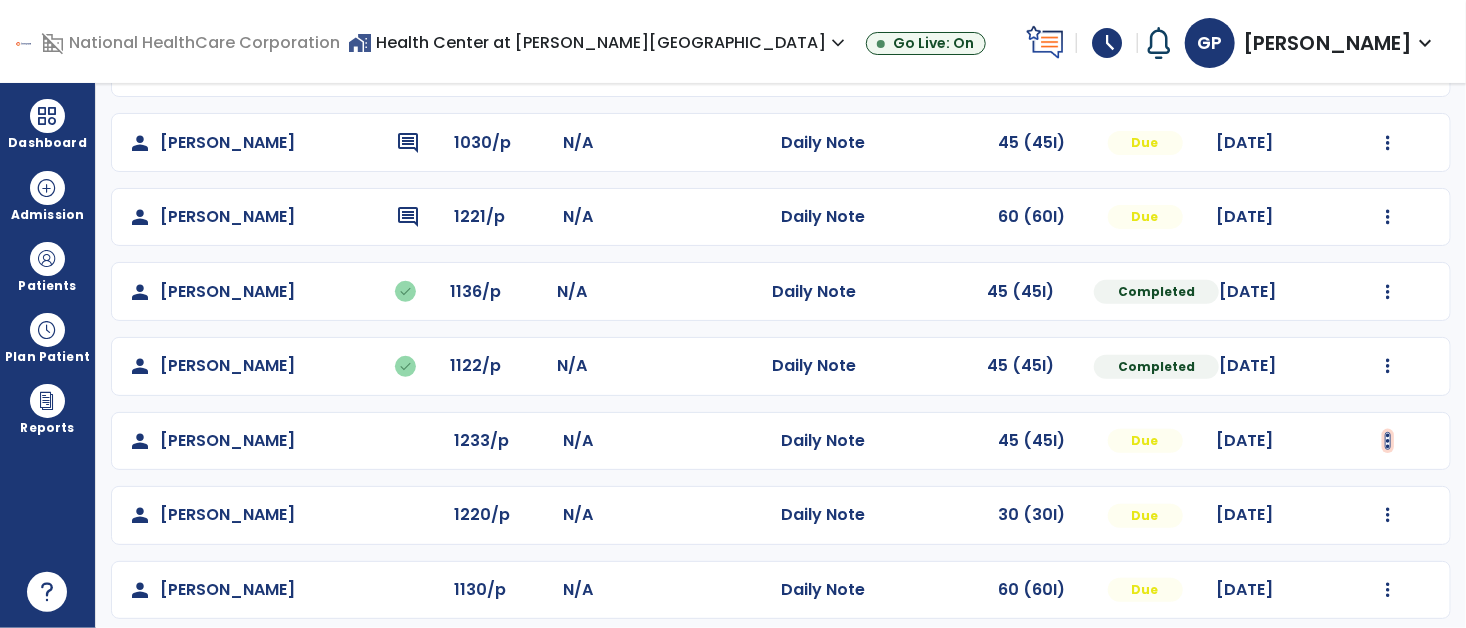 click at bounding box center [1388, -7] 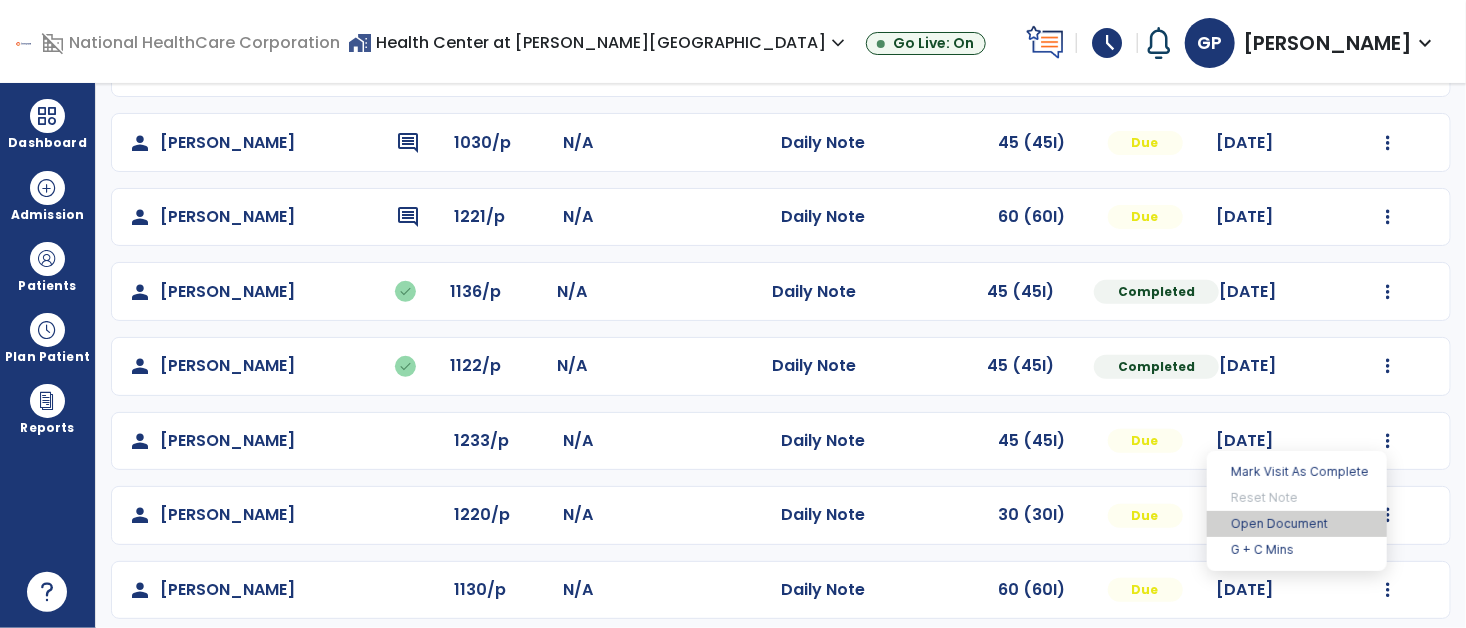 click on "Open Document" at bounding box center [1297, 524] 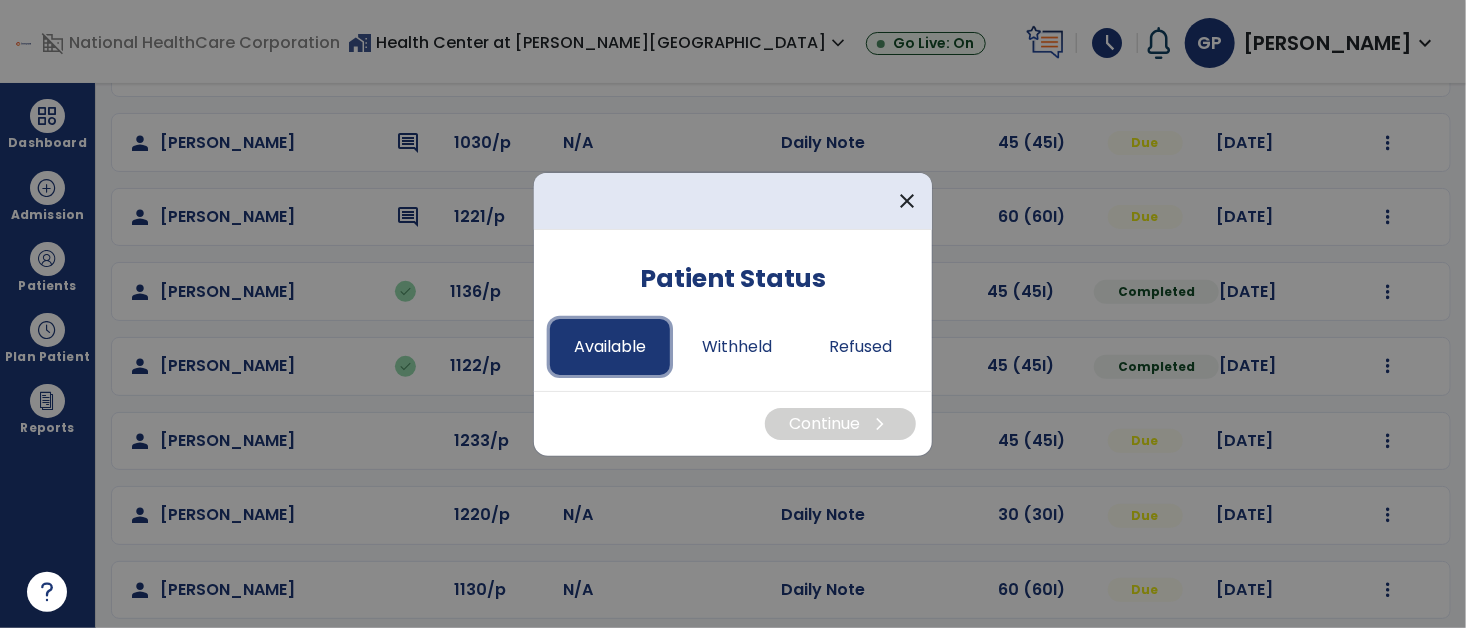 click on "Available" at bounding box center [610, 347] 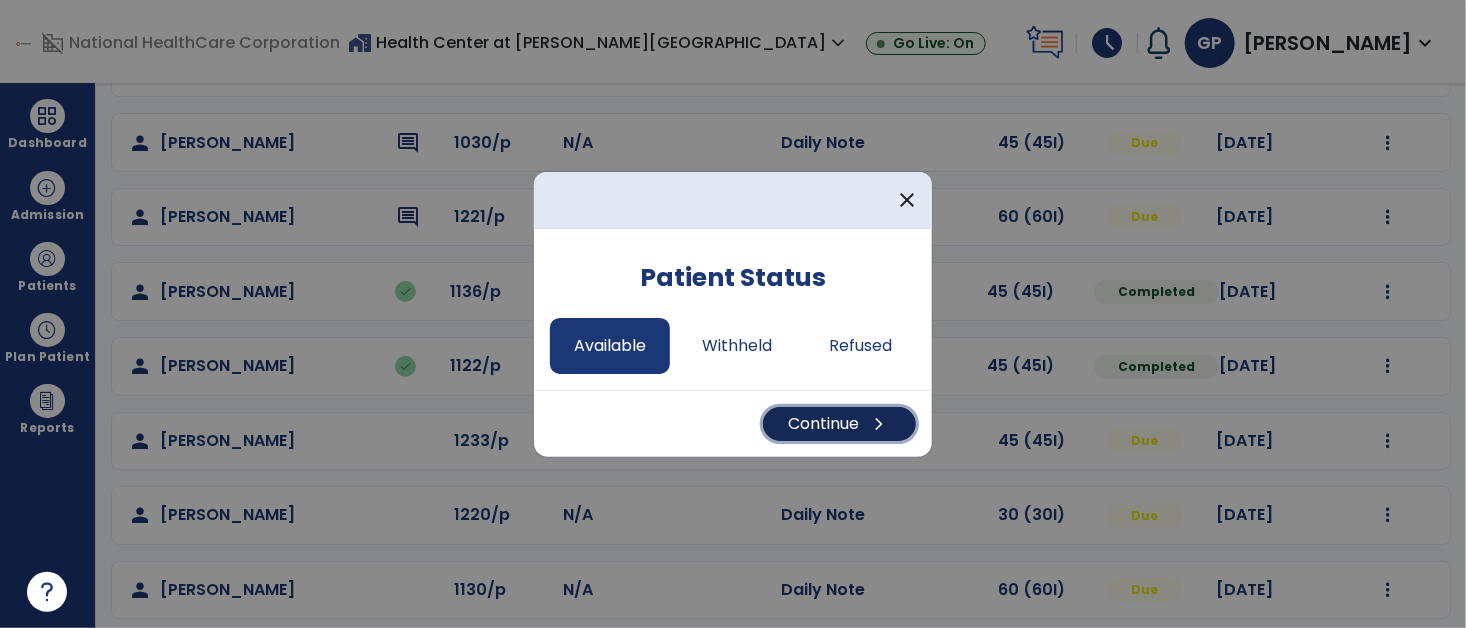 click on "Continue   chevron_right" at bounding box center [839, 424] 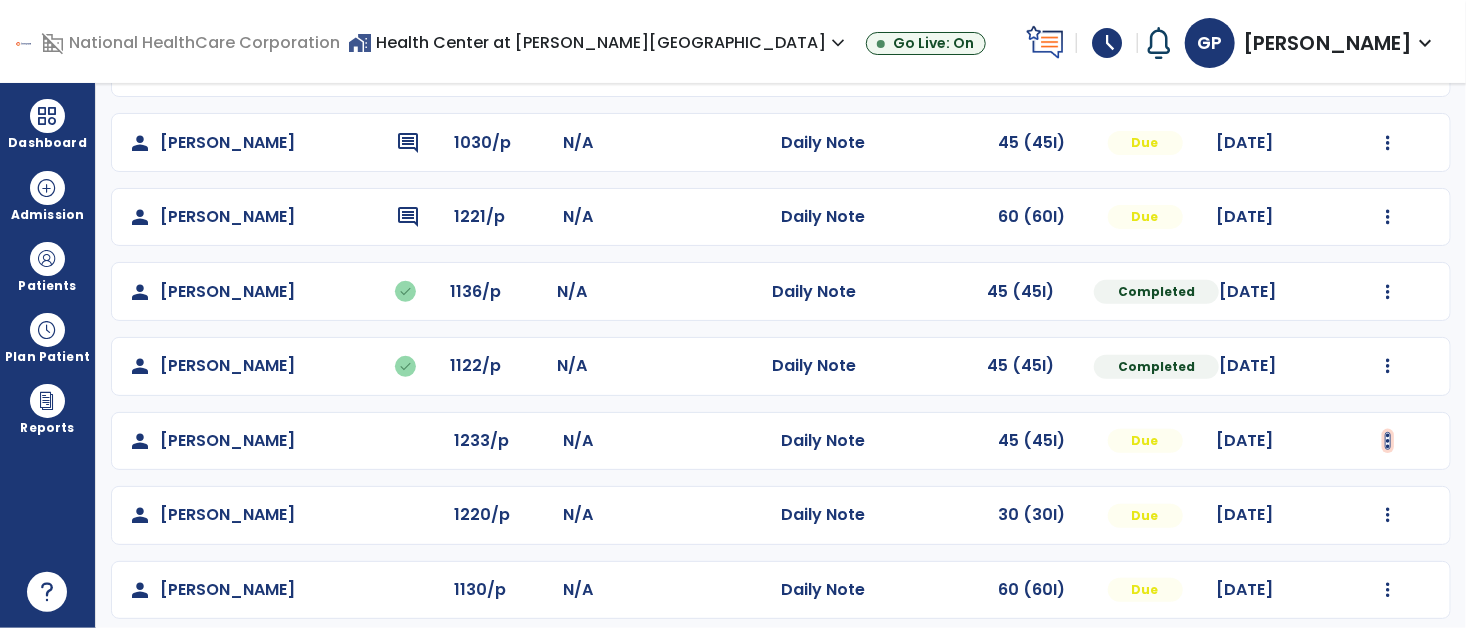 click at bounding box center (1388, -7) 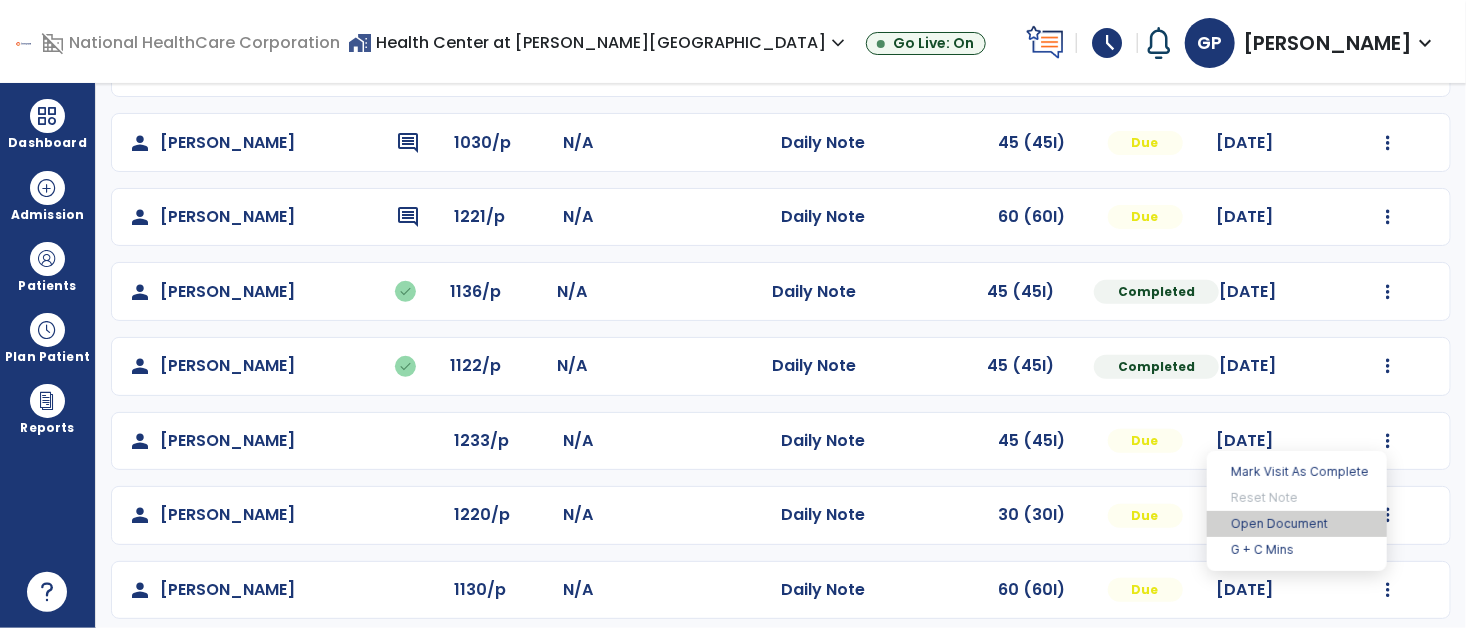 click on "Open Document" at bounding box center (1297, 524) 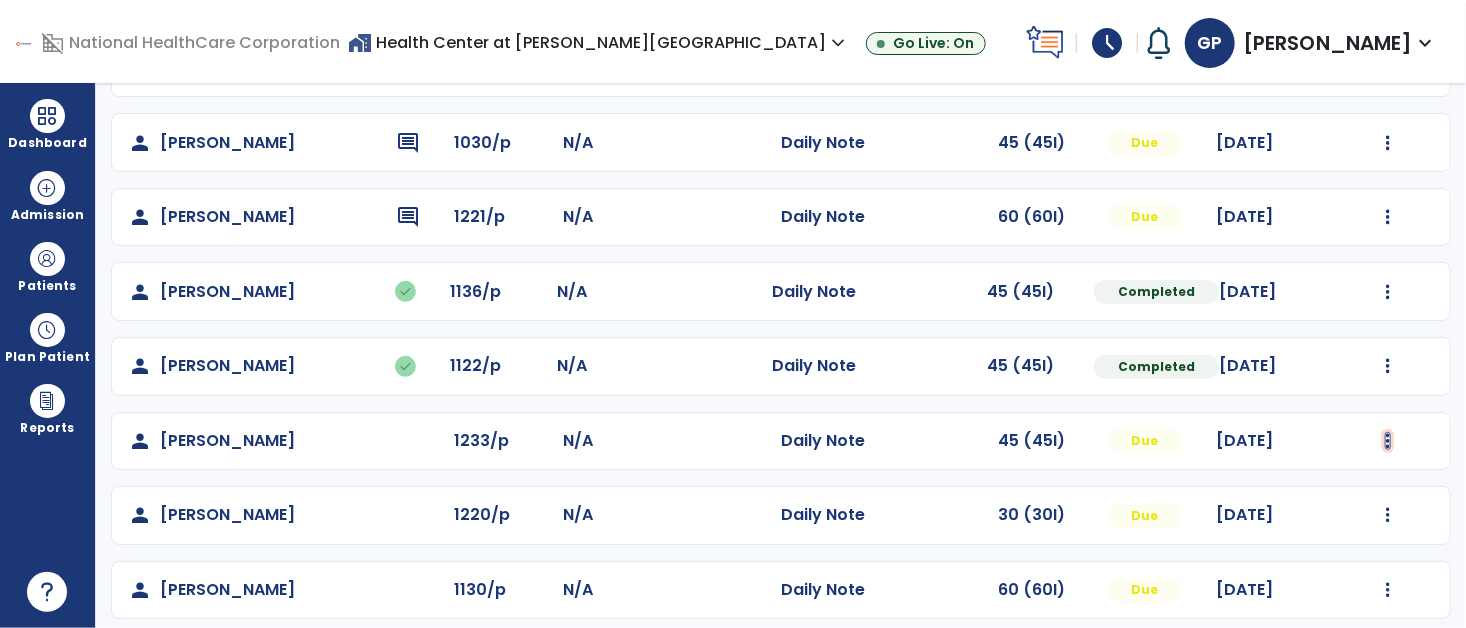 click at bounding box center [1388, -7] 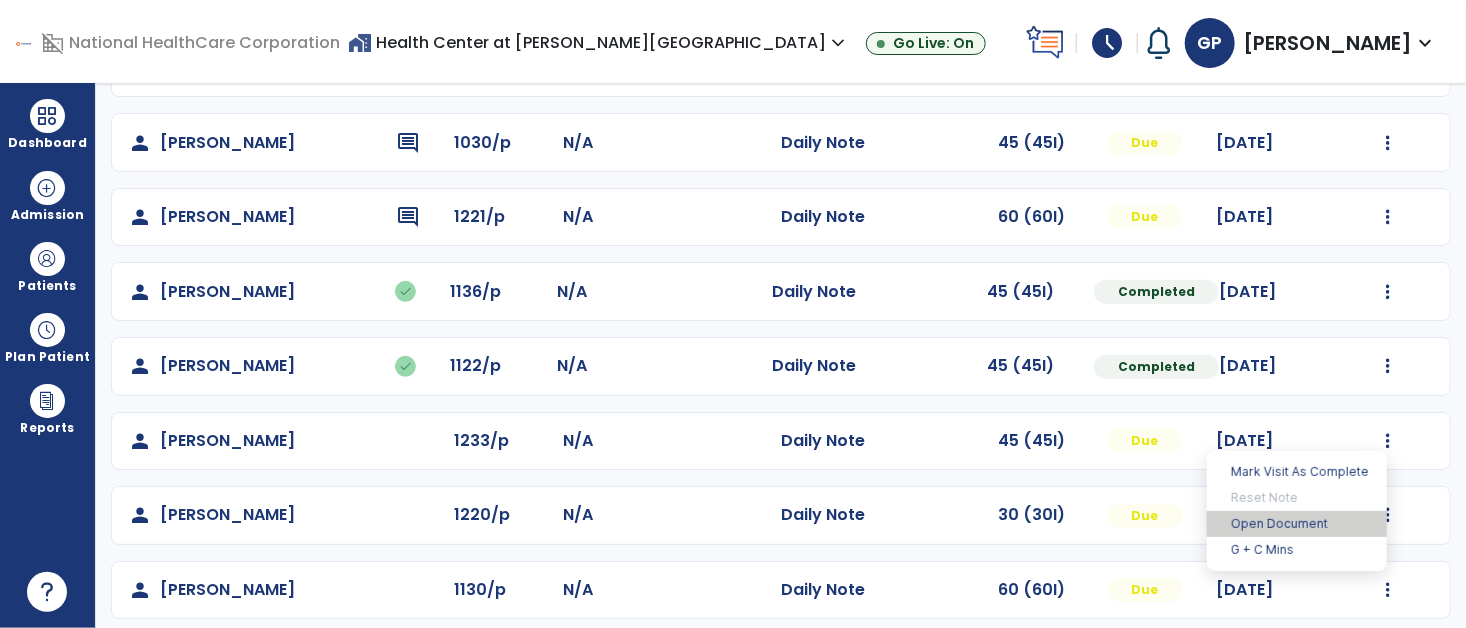 click on "Open Document" at bounding box center (1297, 524) 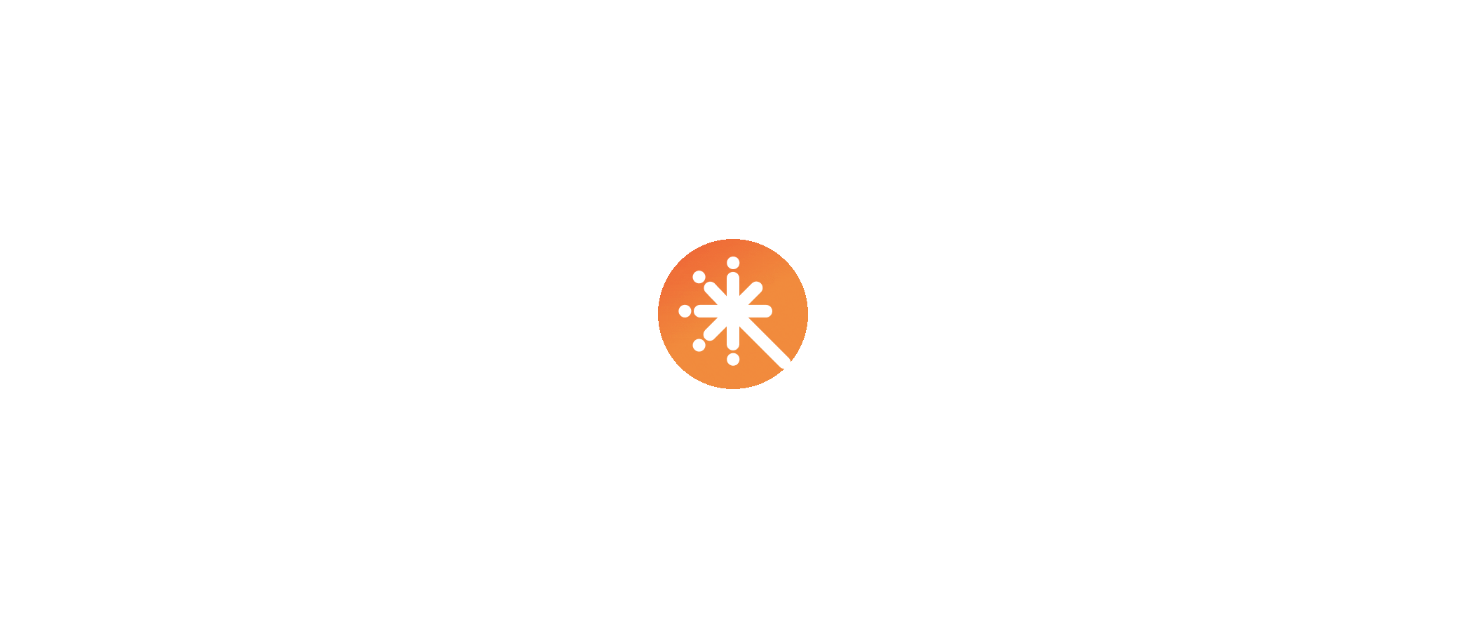 scroll, scrollTop: 0, scrollLeft: 0, axis: both 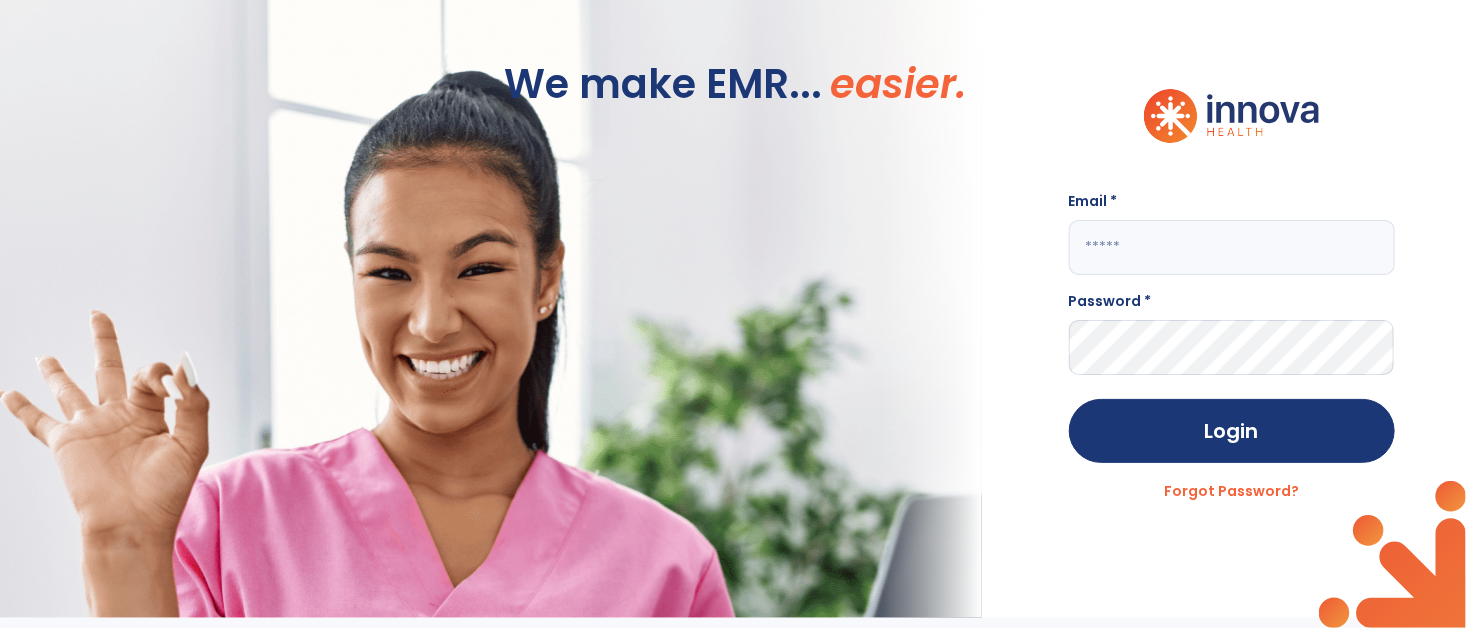 click 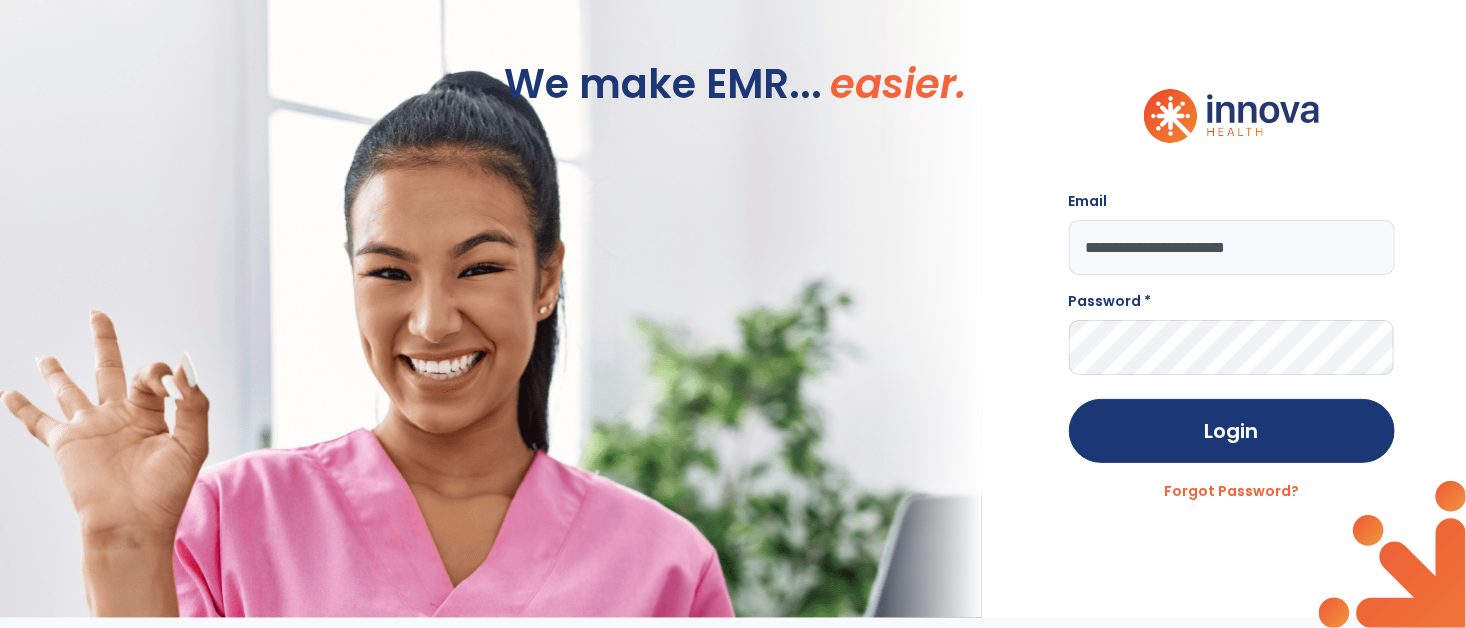 type on "**********" 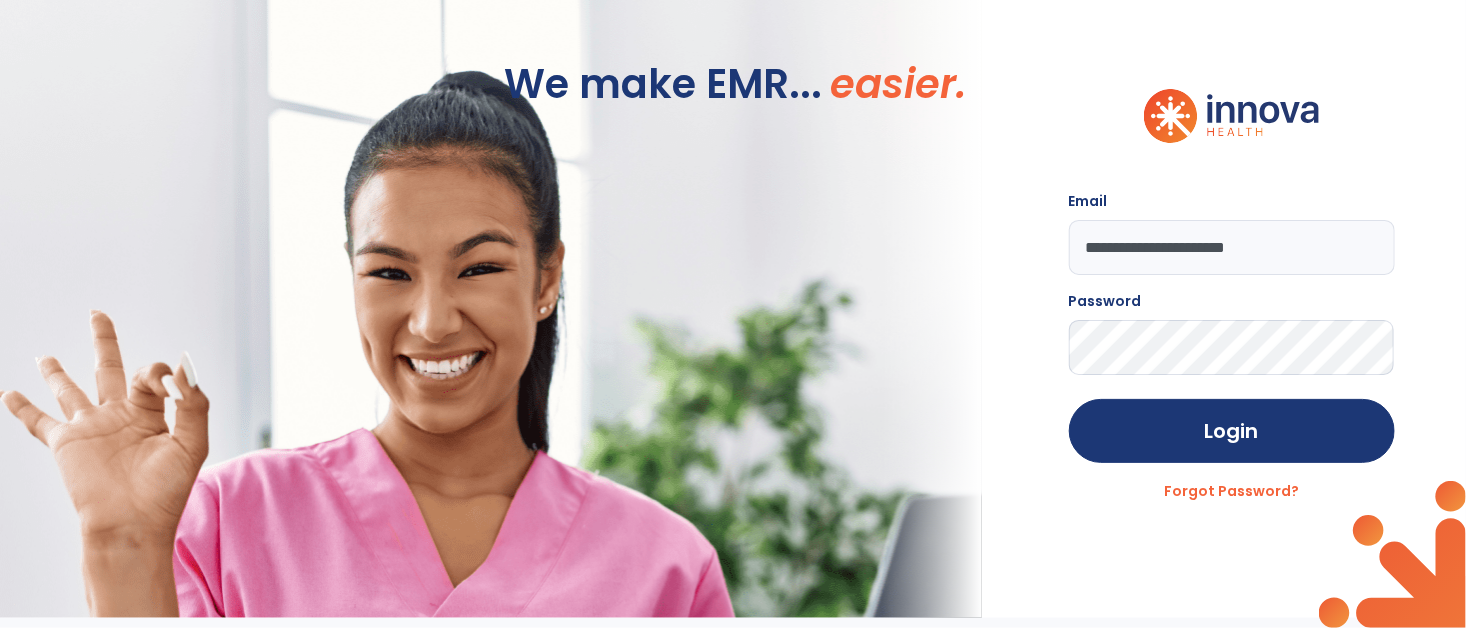 click on "Login" 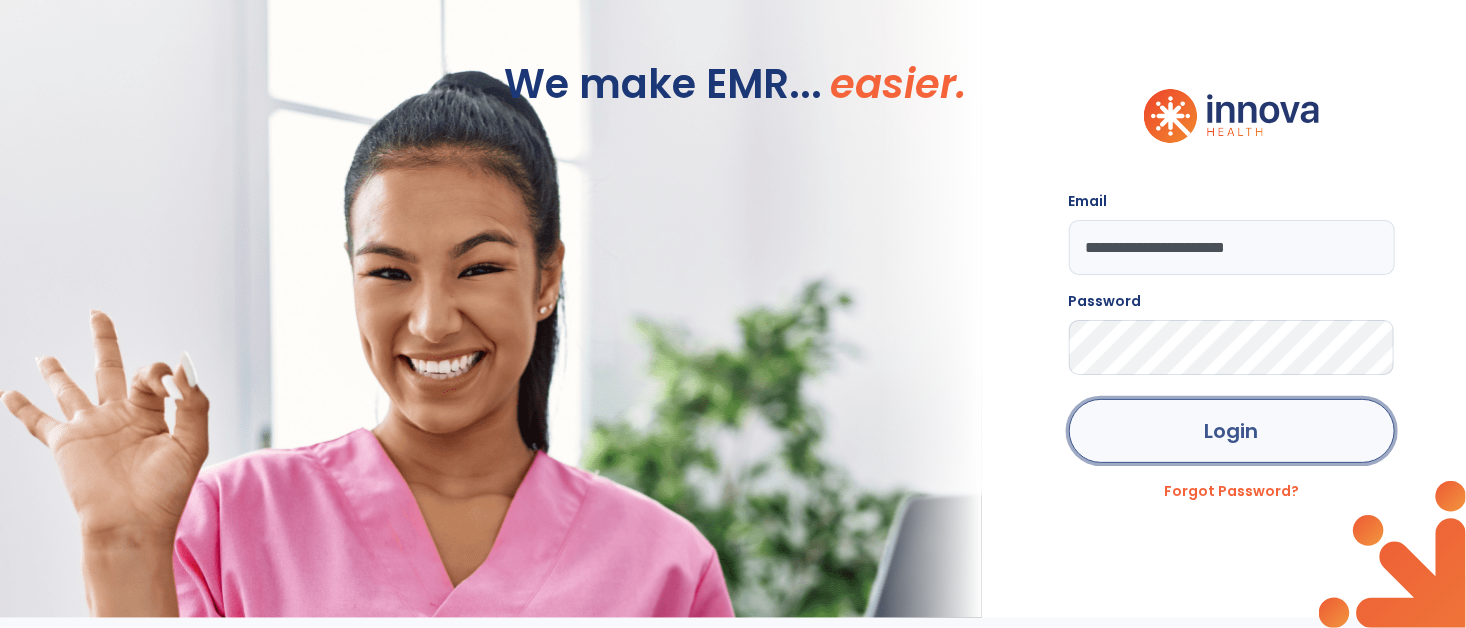 click on "Login" 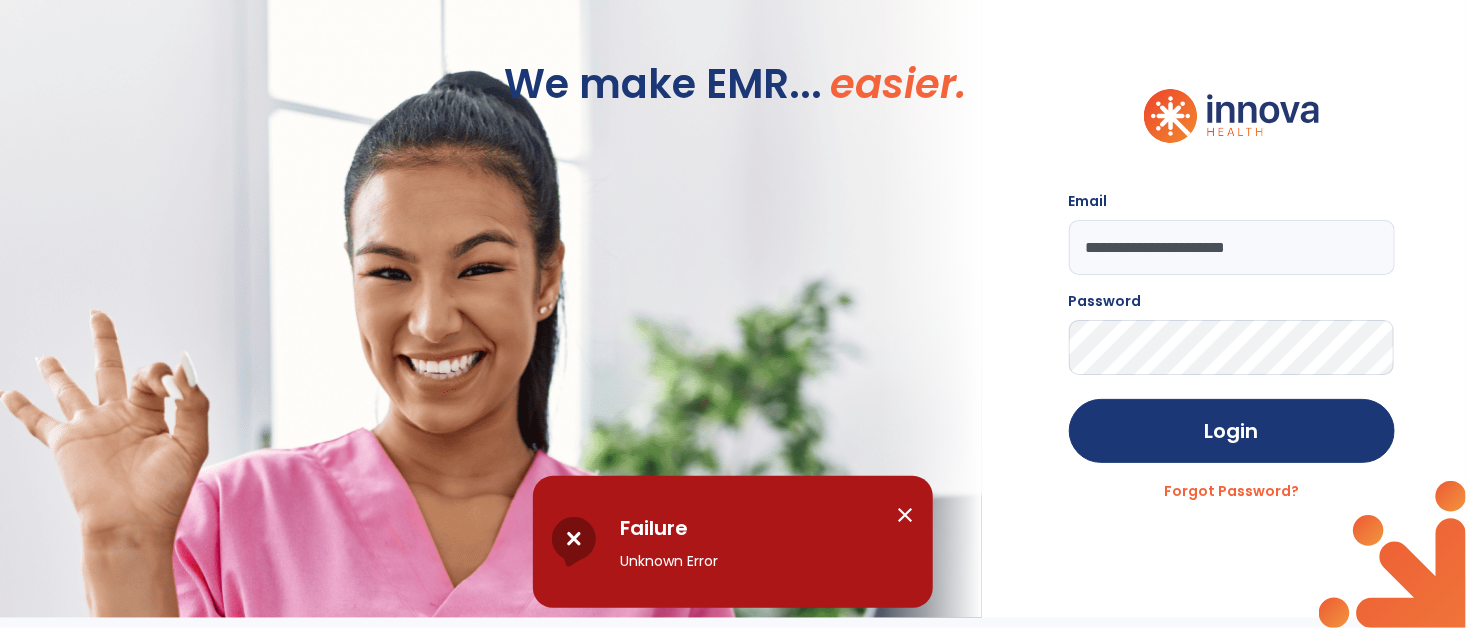 click on "close" at bounding box center [905, 515] 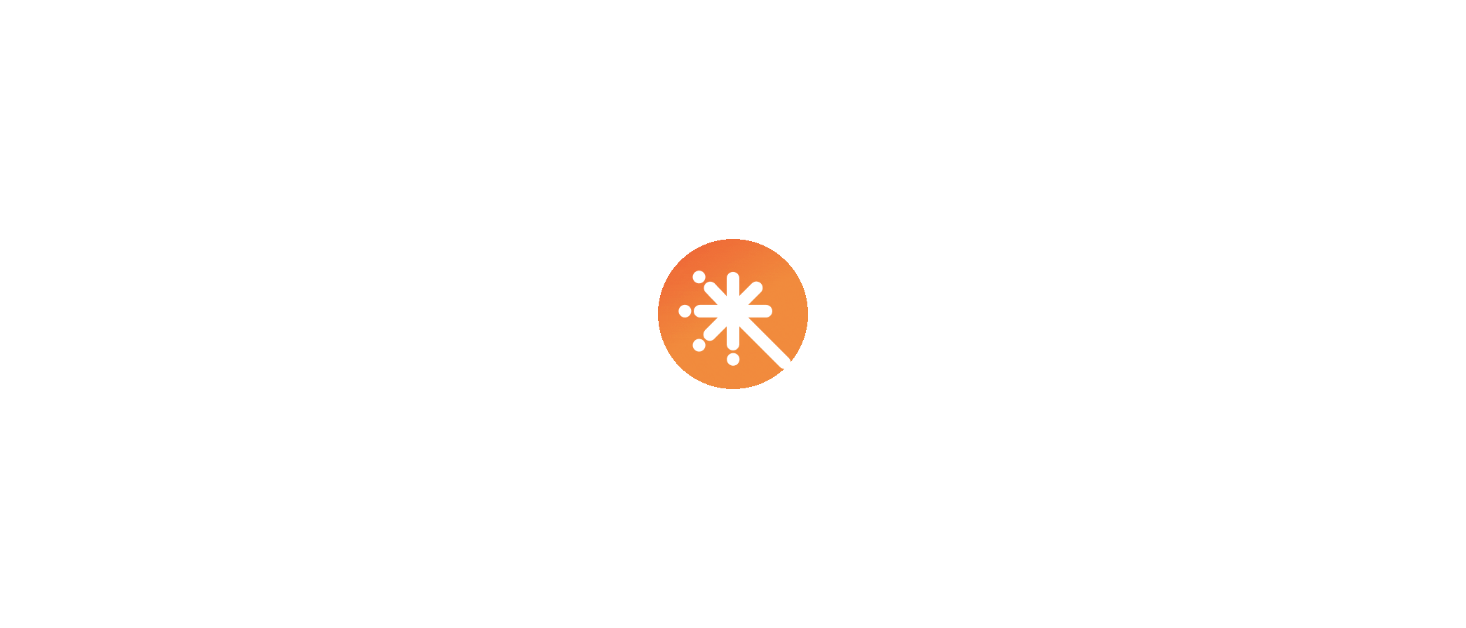 scroll, scrollTop: 0, scrollLeft: 0, axis: both 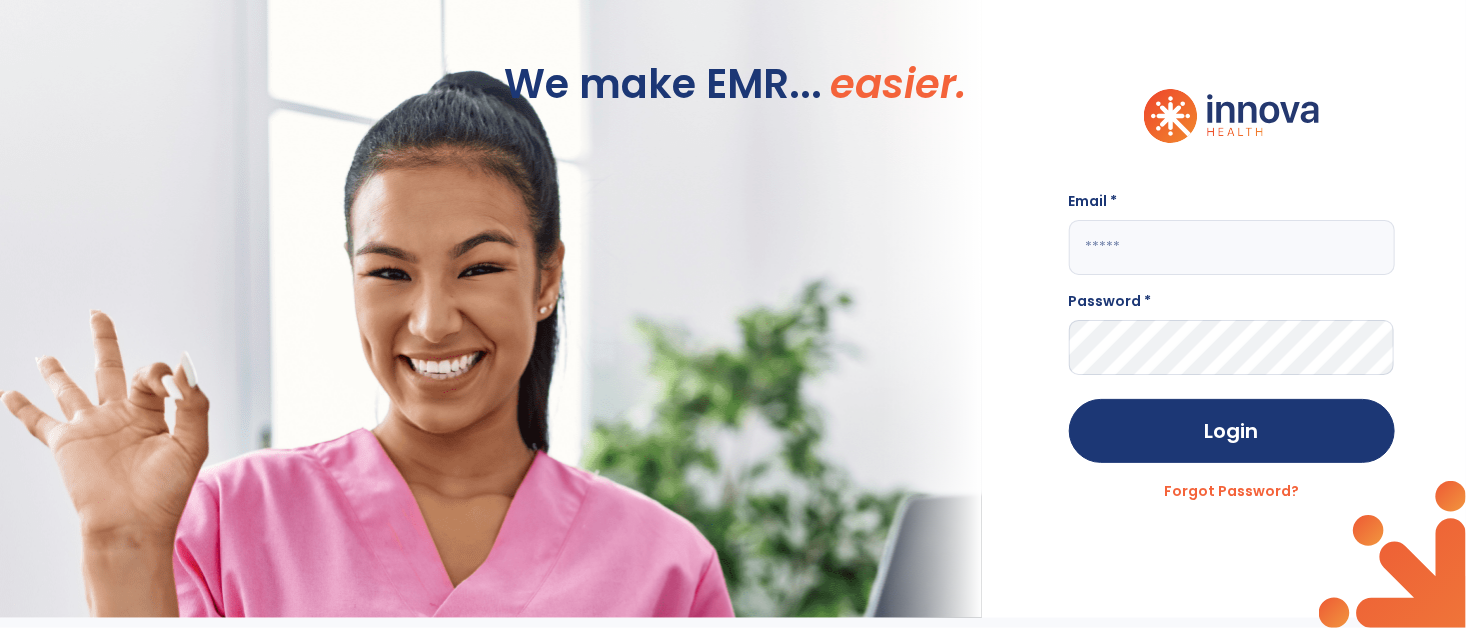 click 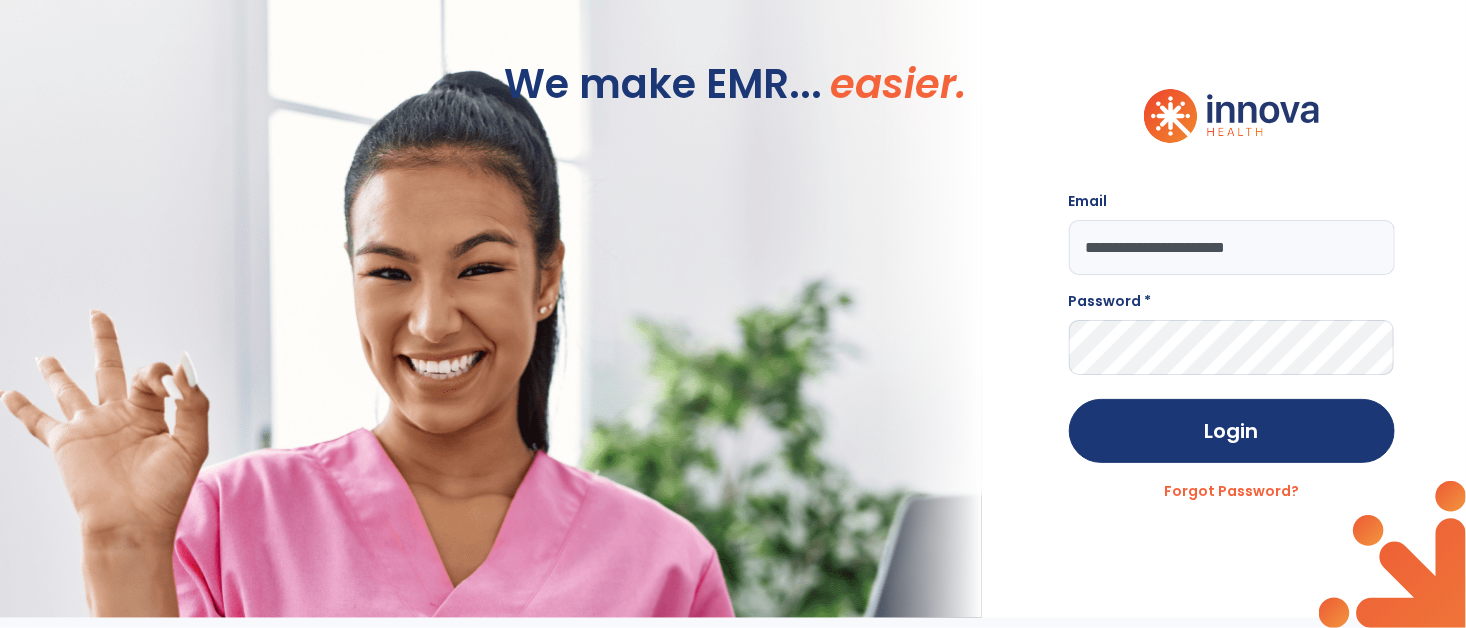 type on "**********" 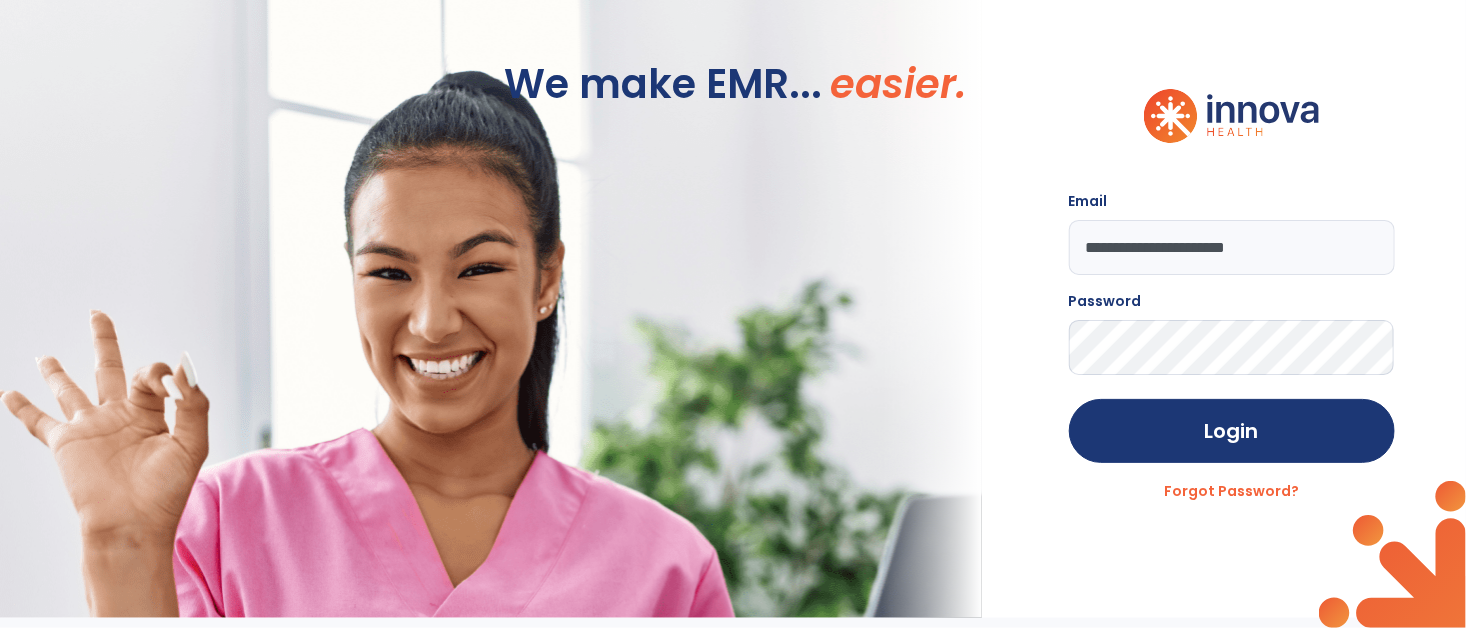 click on "Login" 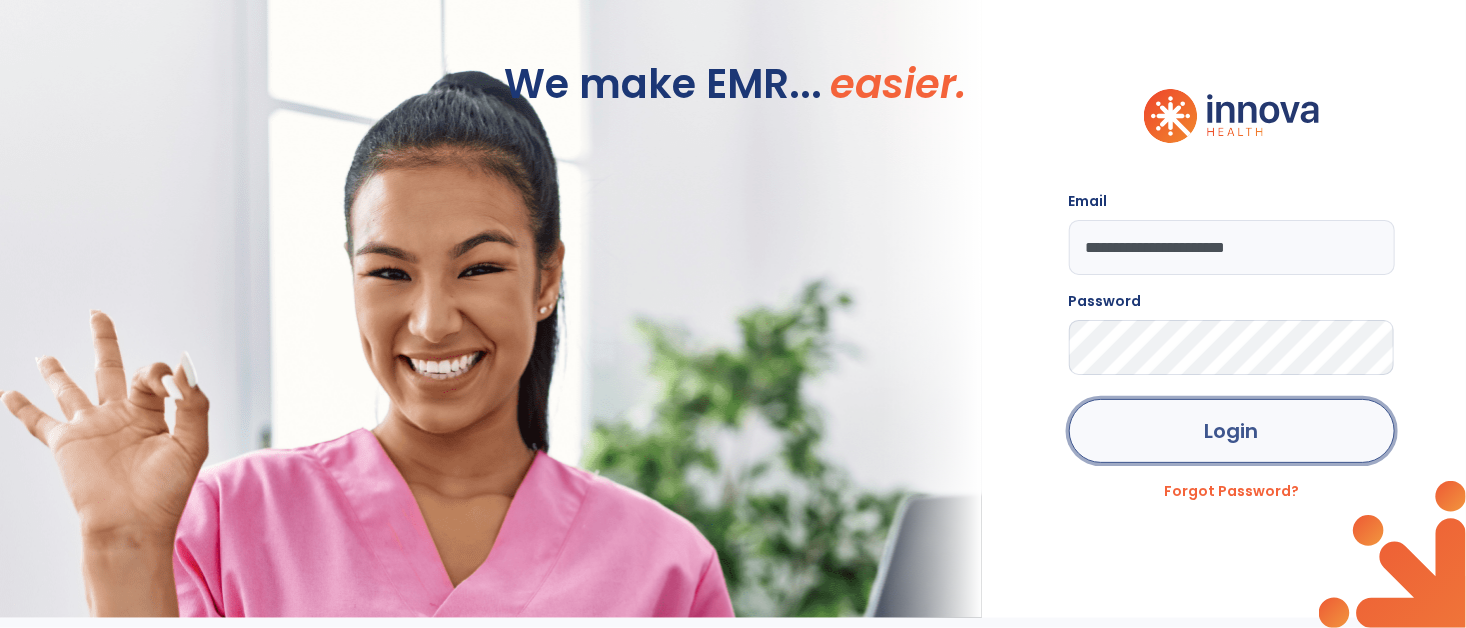 click on "Login" 